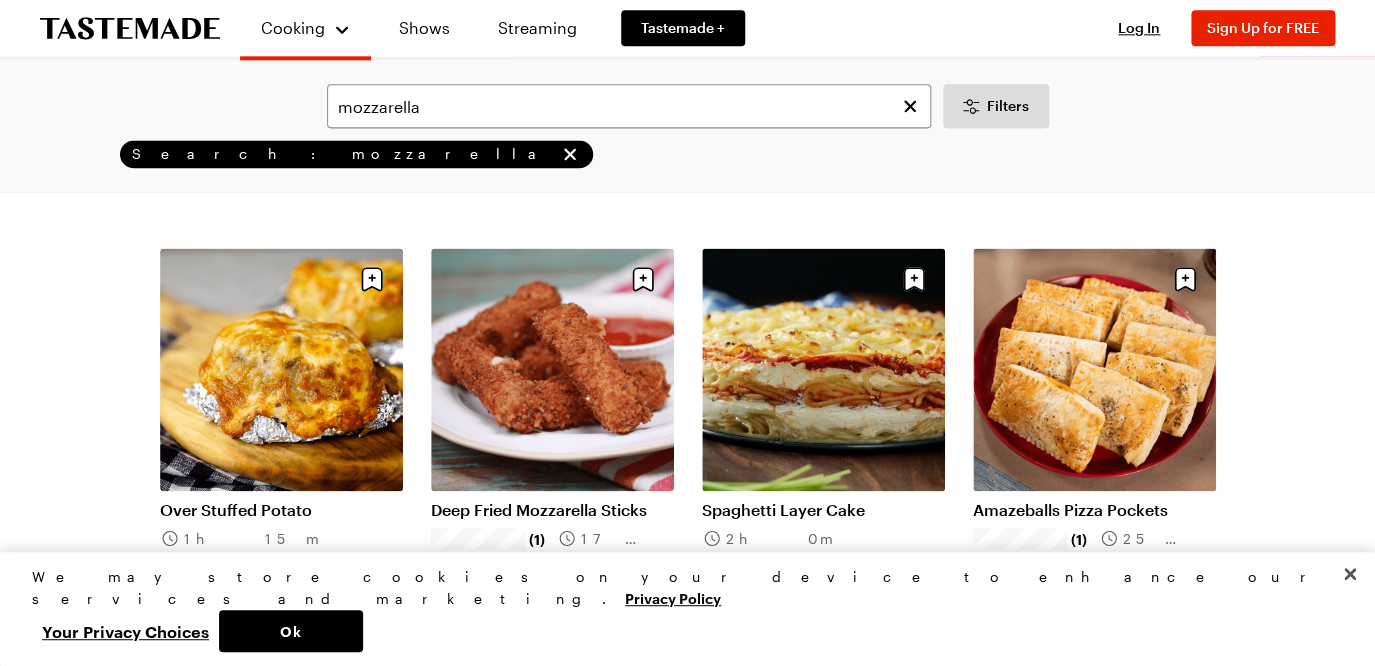 scroll, scrollTop: 905, scrollLeft: 0, axis: vertical 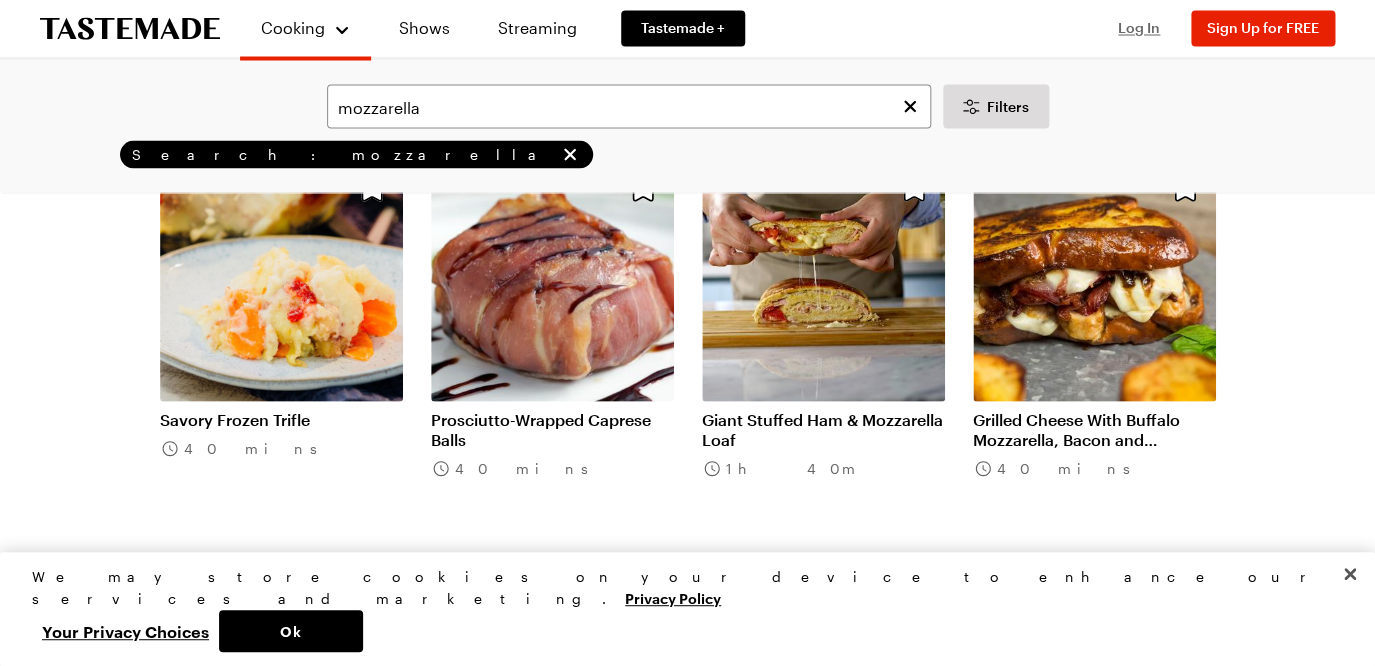 click on "Log In" at bounding box center (1139, 27) 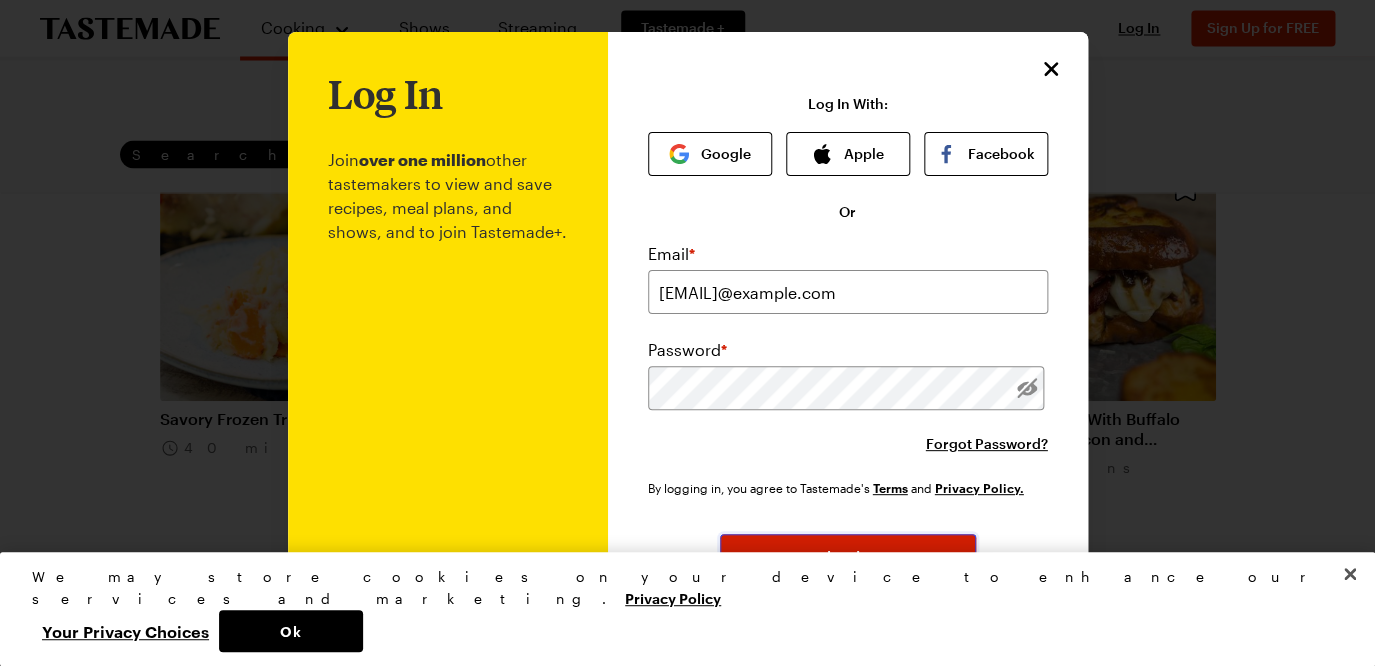 click on "Log In" at bounding box center (848, 556) 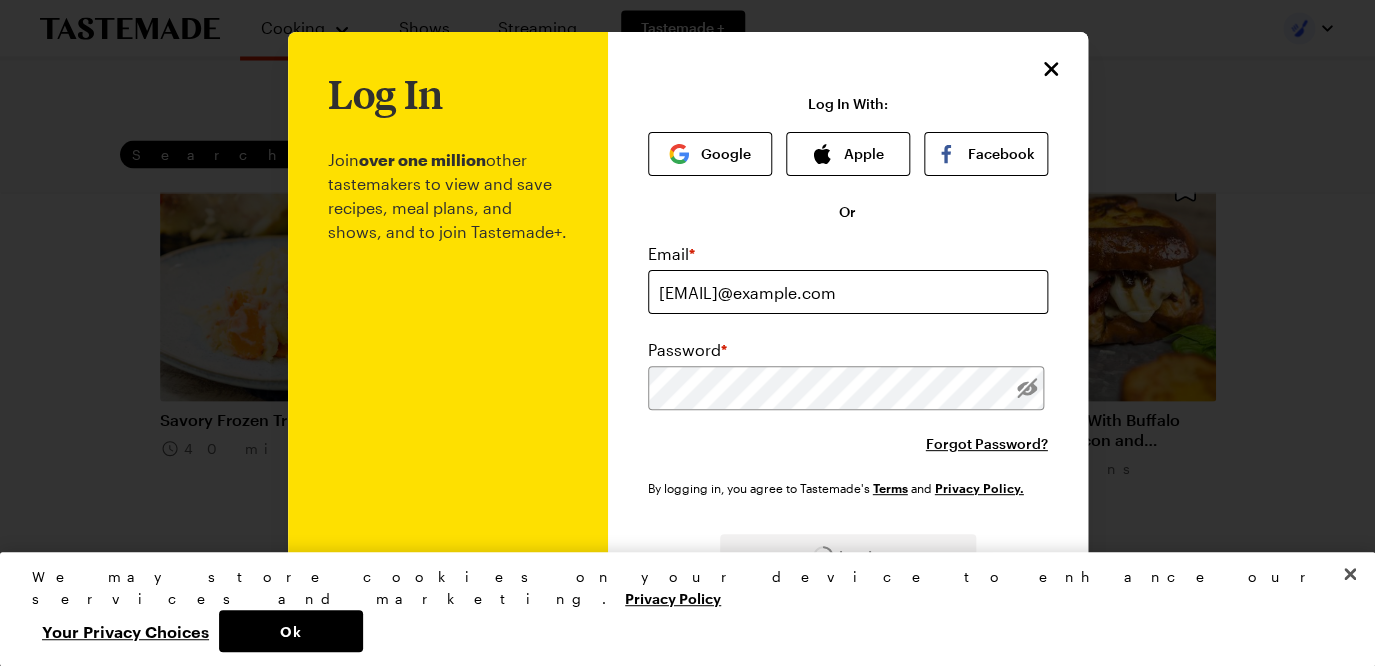 scroll, scrollTop: 0, scrollLeft: 0, axis: both 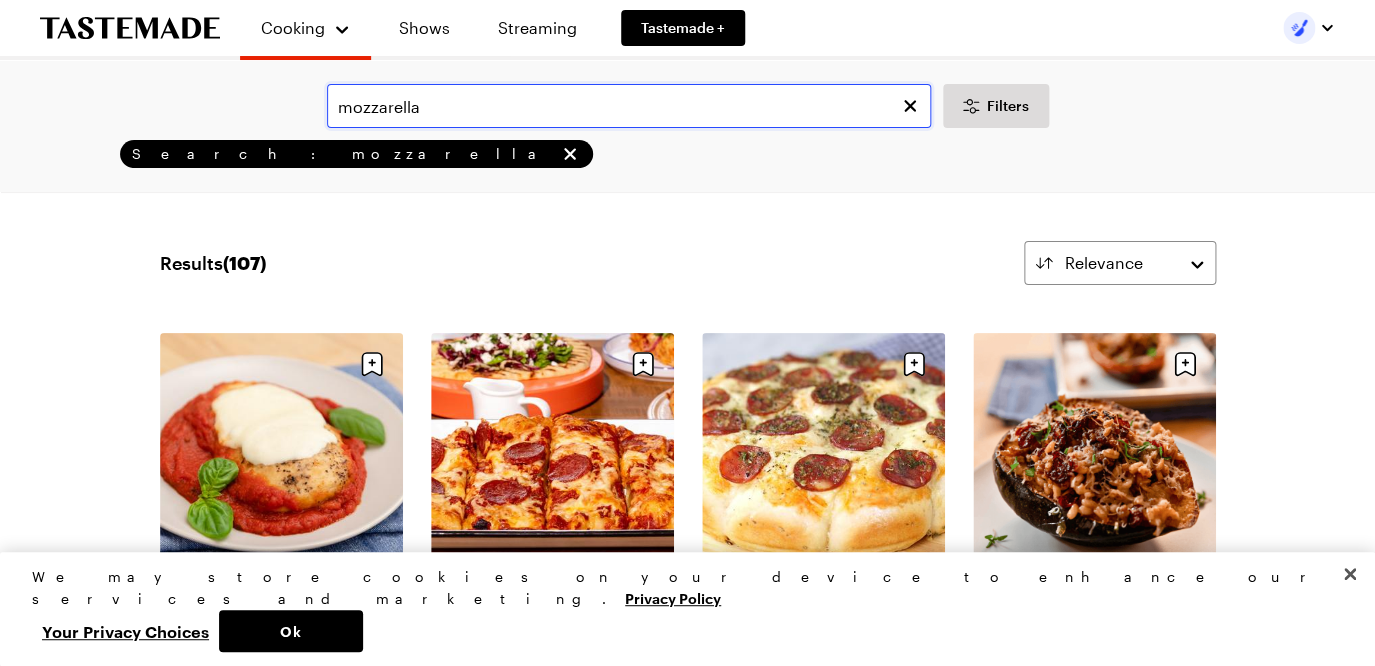 click on "mozzarella" at bounding box center [629, 106] 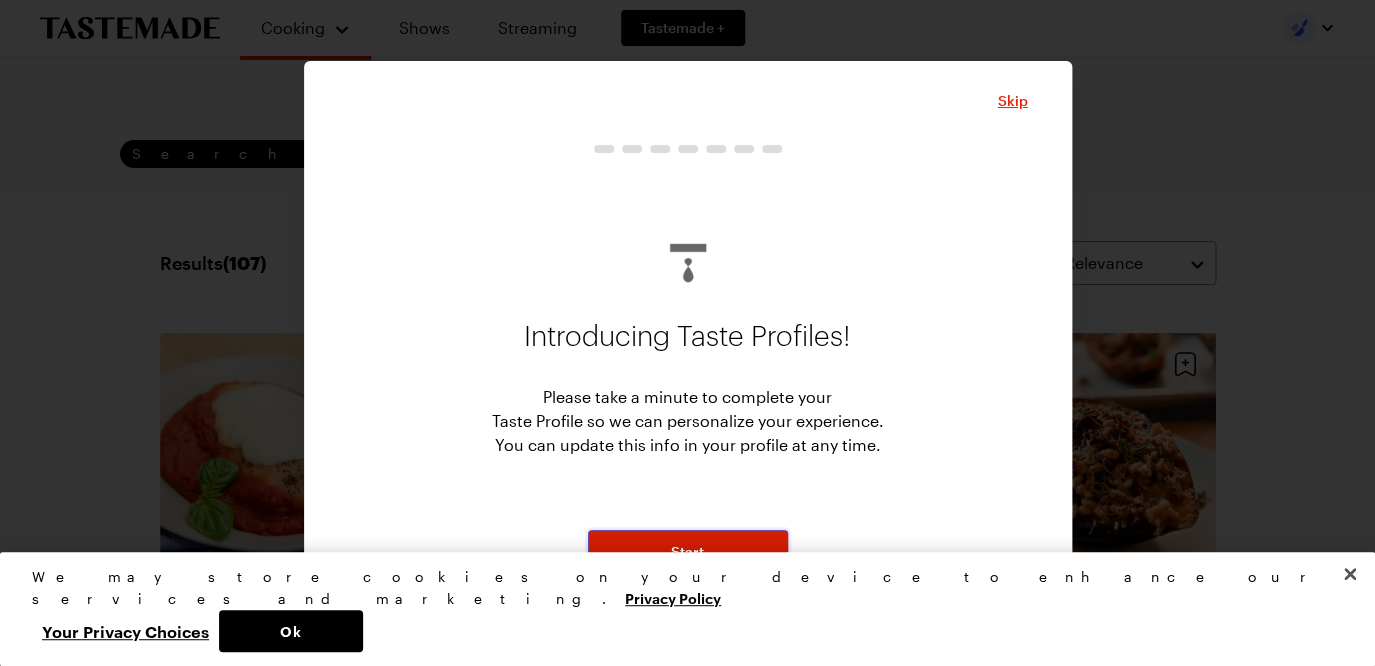 click on "Start" at bounding box center (688, 552) 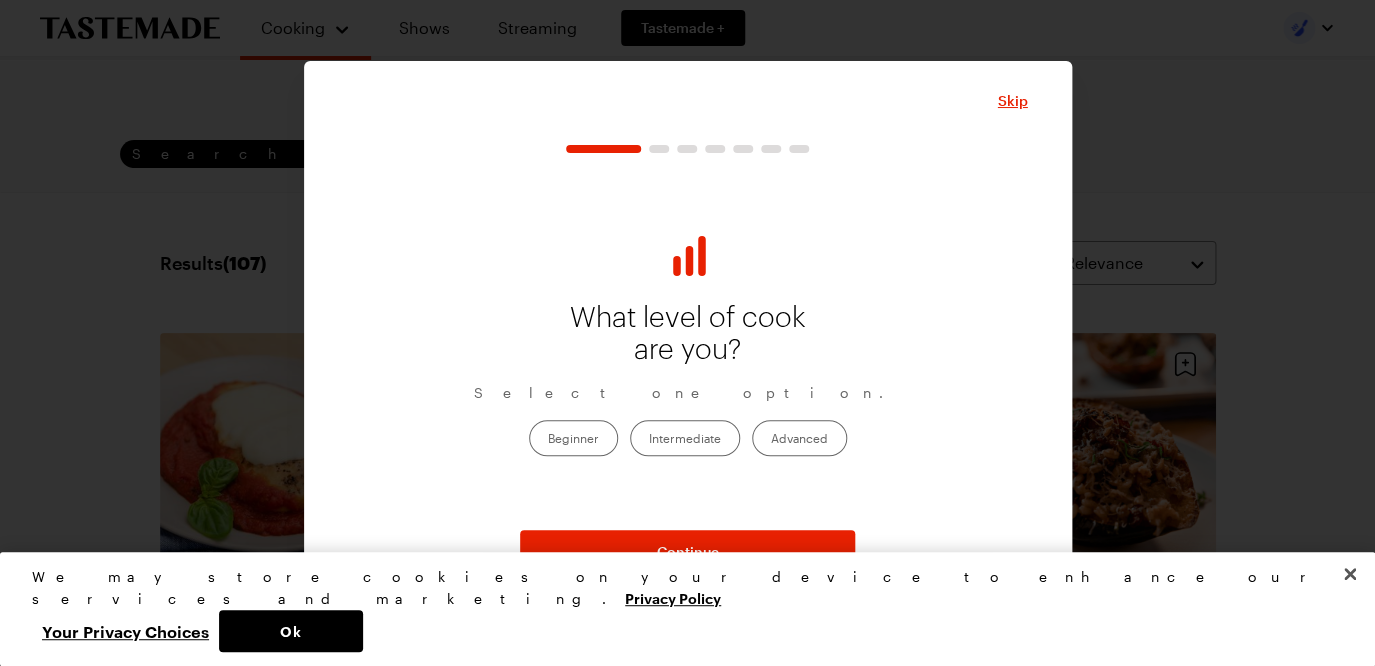 click on "Advanced" at bounding box center (799, 438) 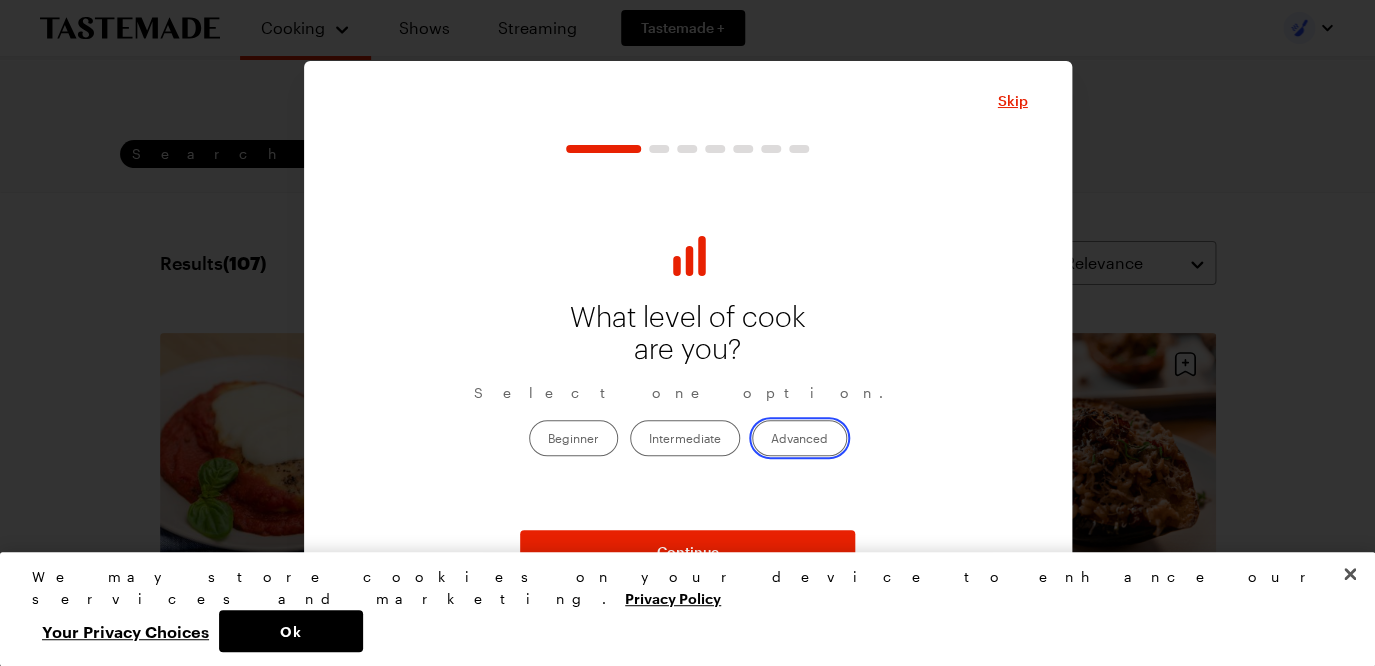 click on "Advanced" at bounding box center (771, 440) 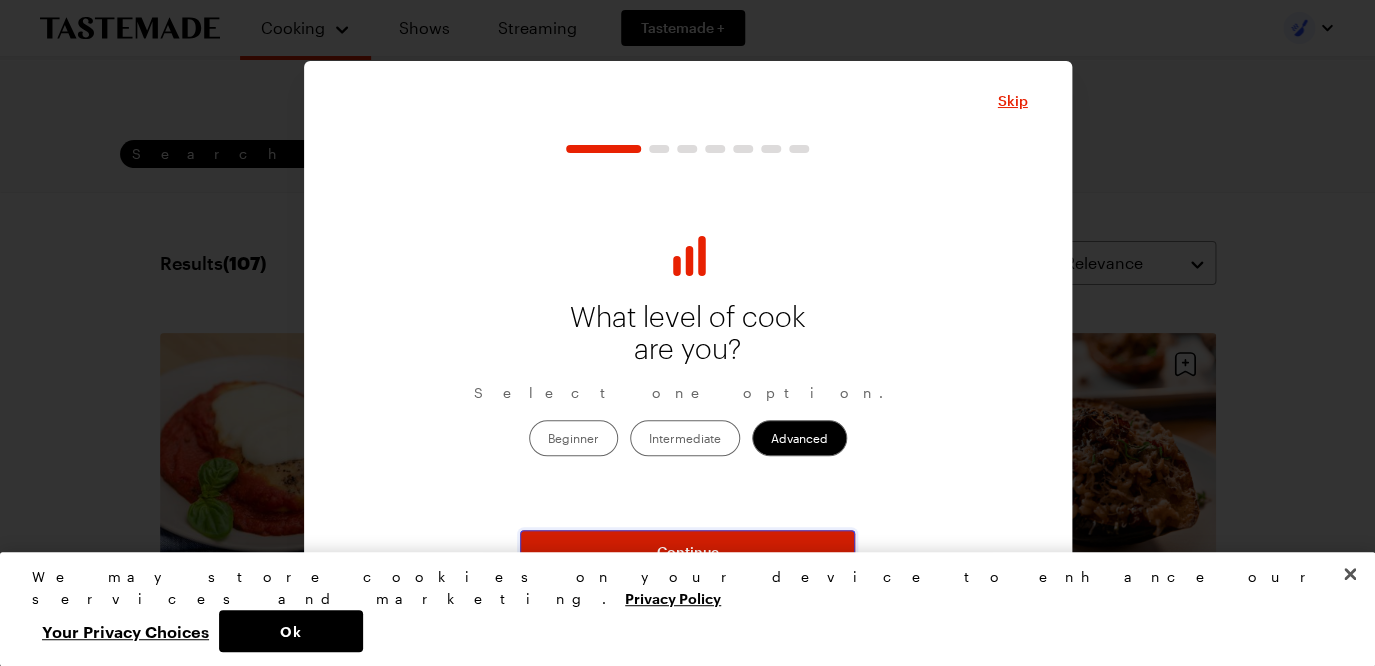 click on "Continue" at bounding box center [688, 552] 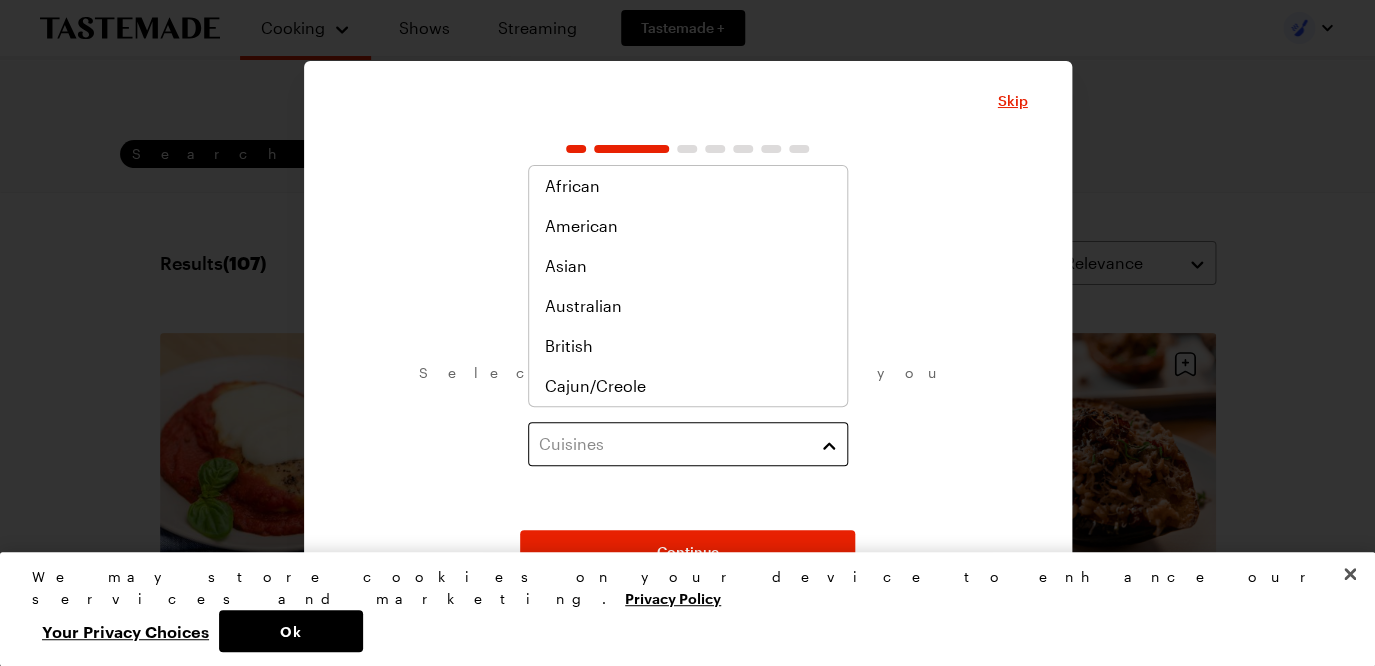 click on "Cuisines" at bounding box center [688, 444] 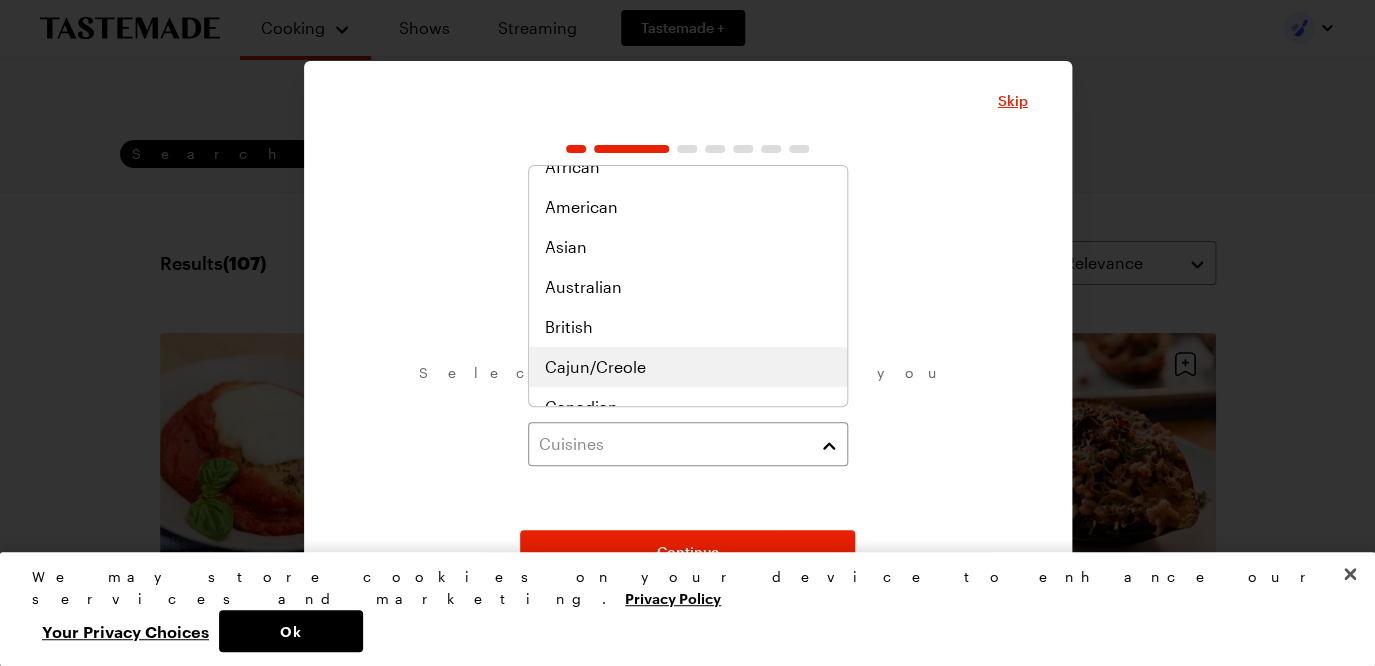 scroll, scrollTop: 0, scrollLeft: 0, axis: both 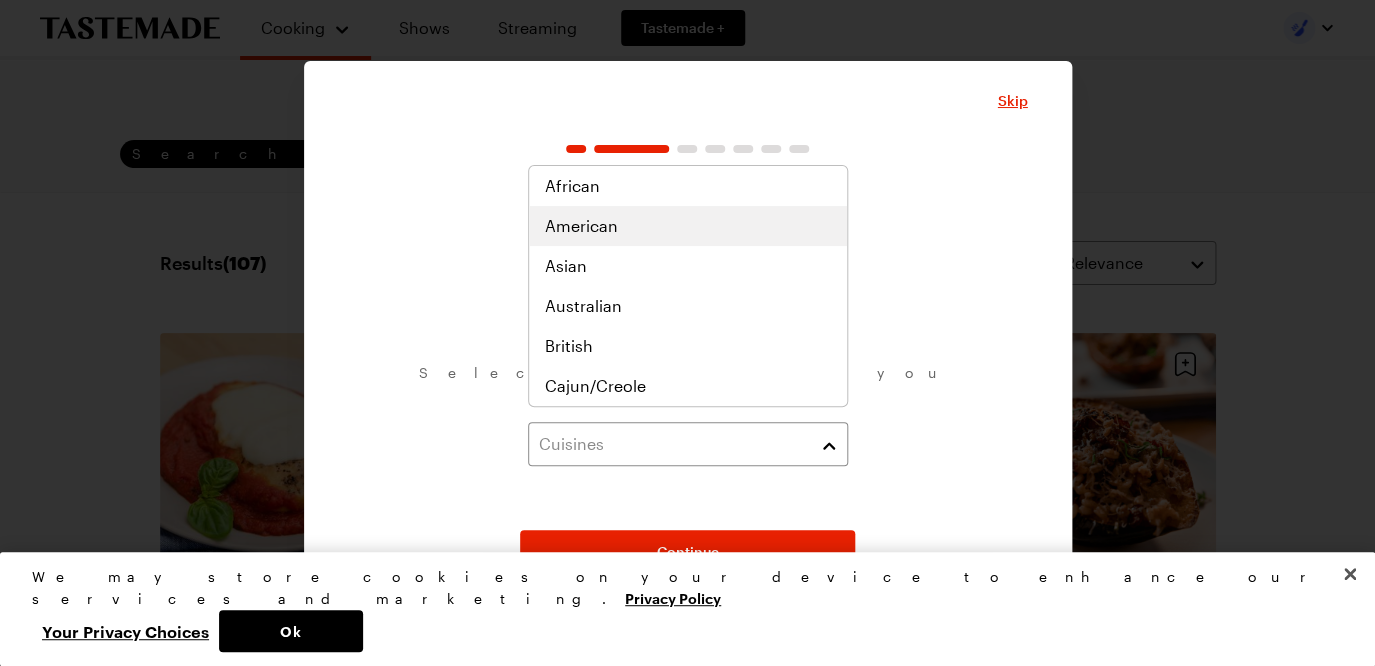 click on "American" at bounding box center (581, 226) 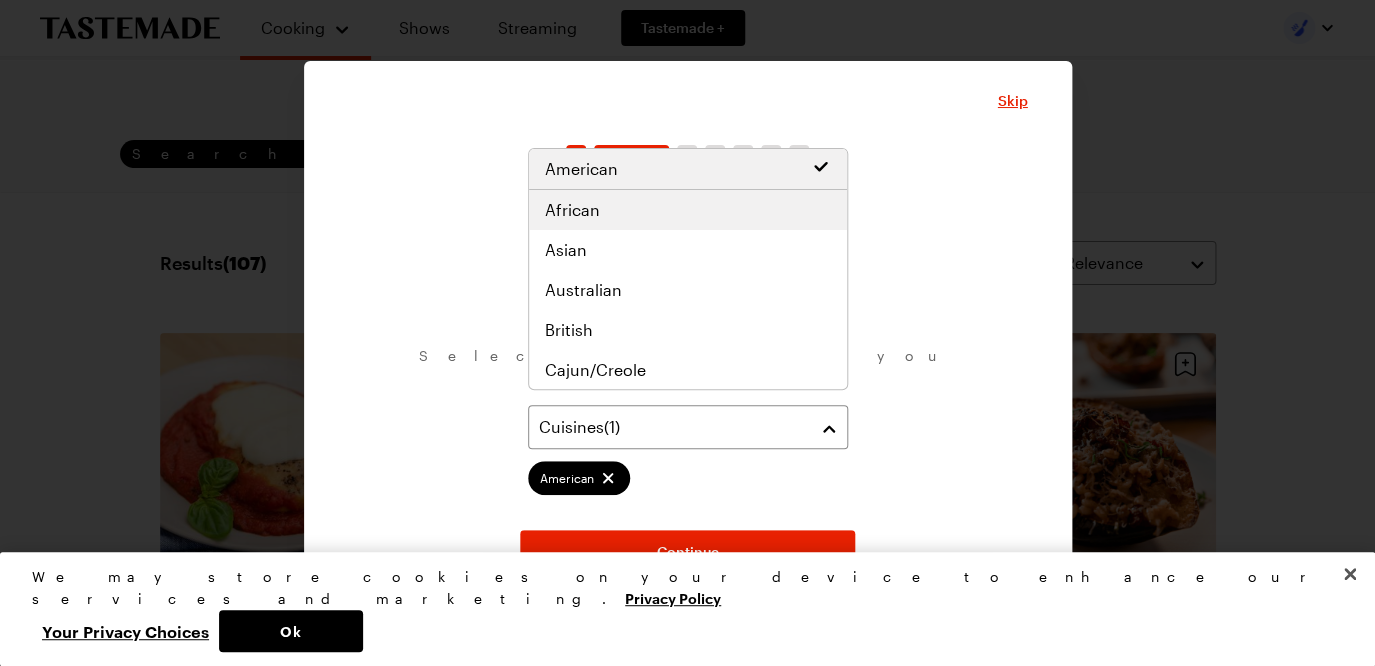 click on "African" at bounding box center [688, 210] 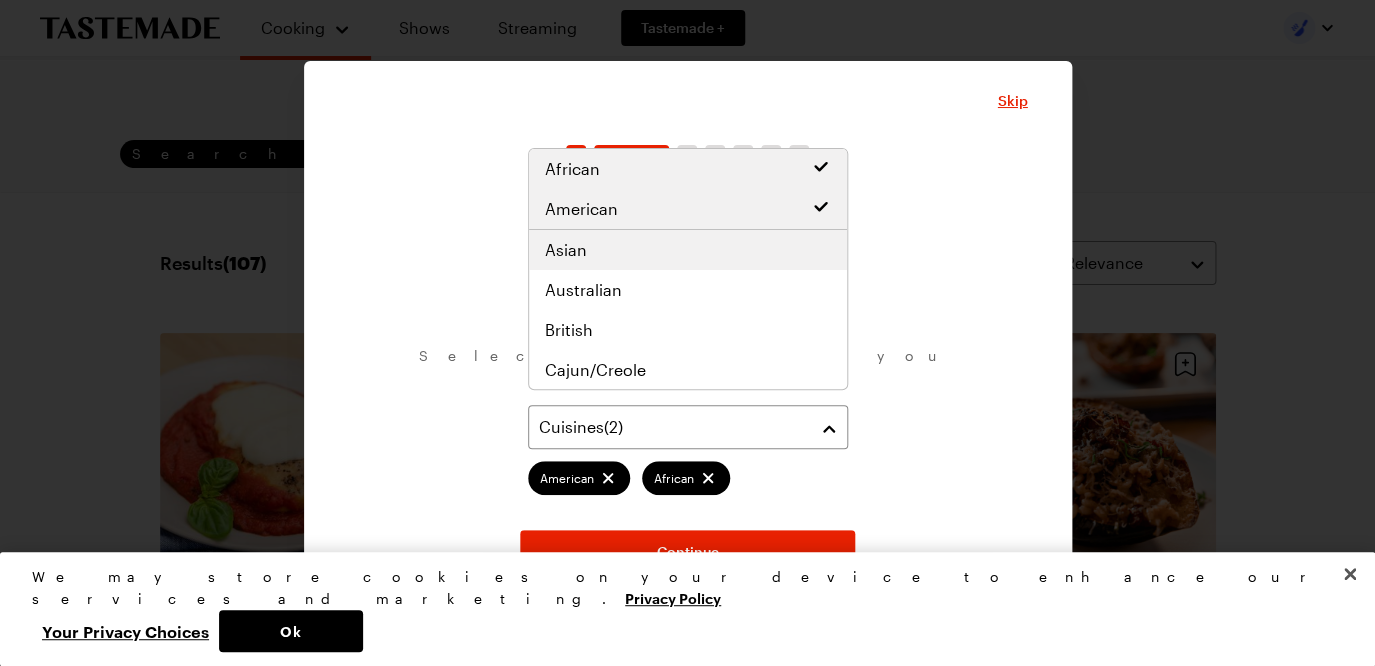 click on "Asian" at bounding box center [688, 250] 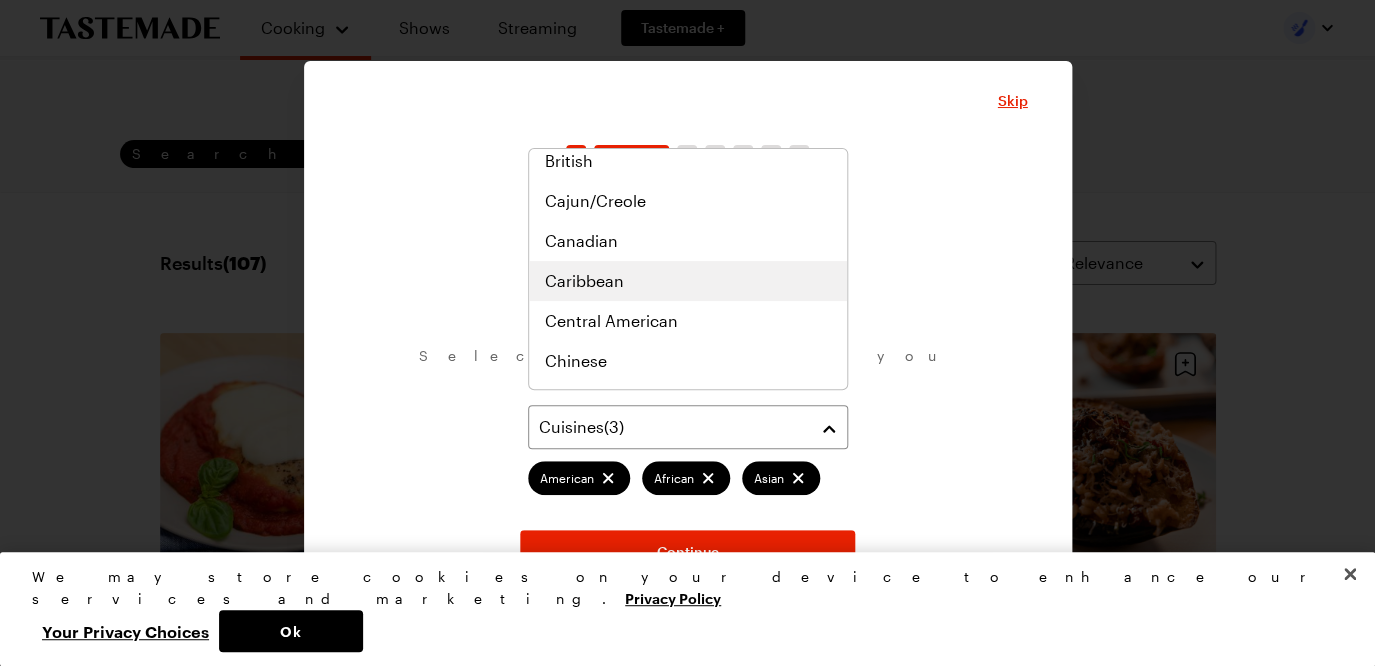 scroll, scrollTop: 170, scrollLeft: 0, axis: vertical 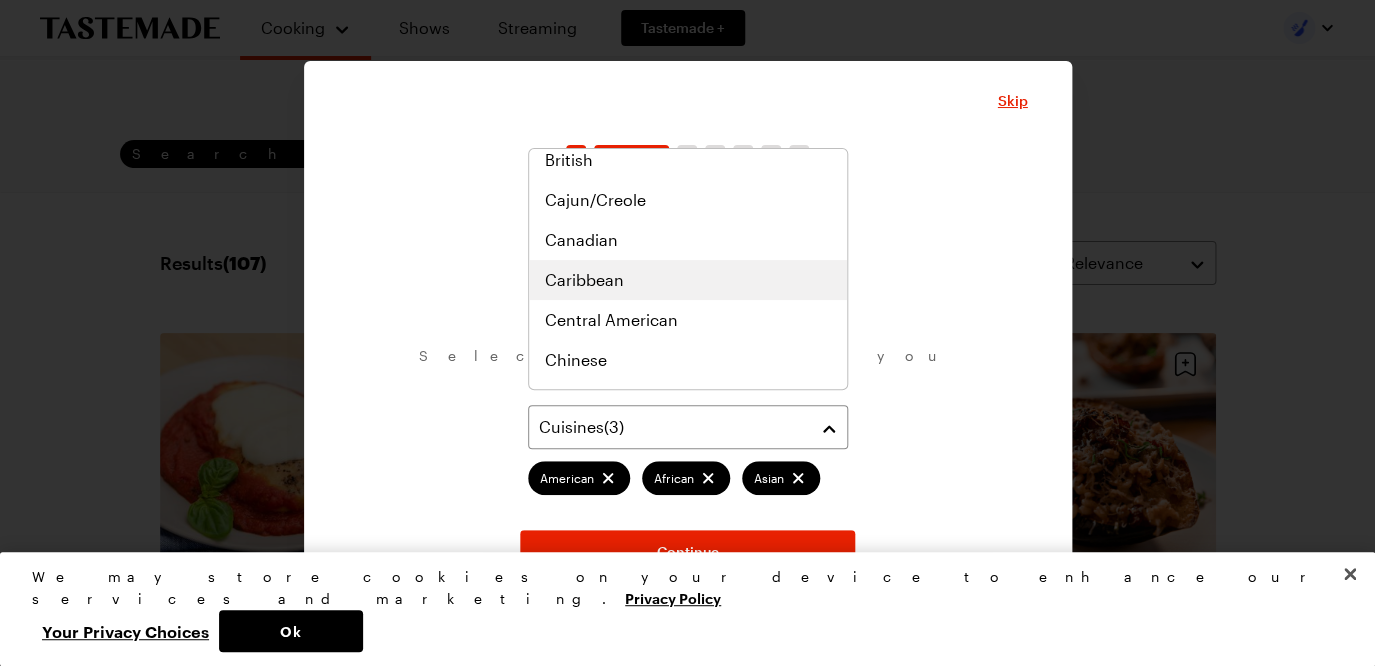 click on "Caribbean" at bounding box center [688, 280] 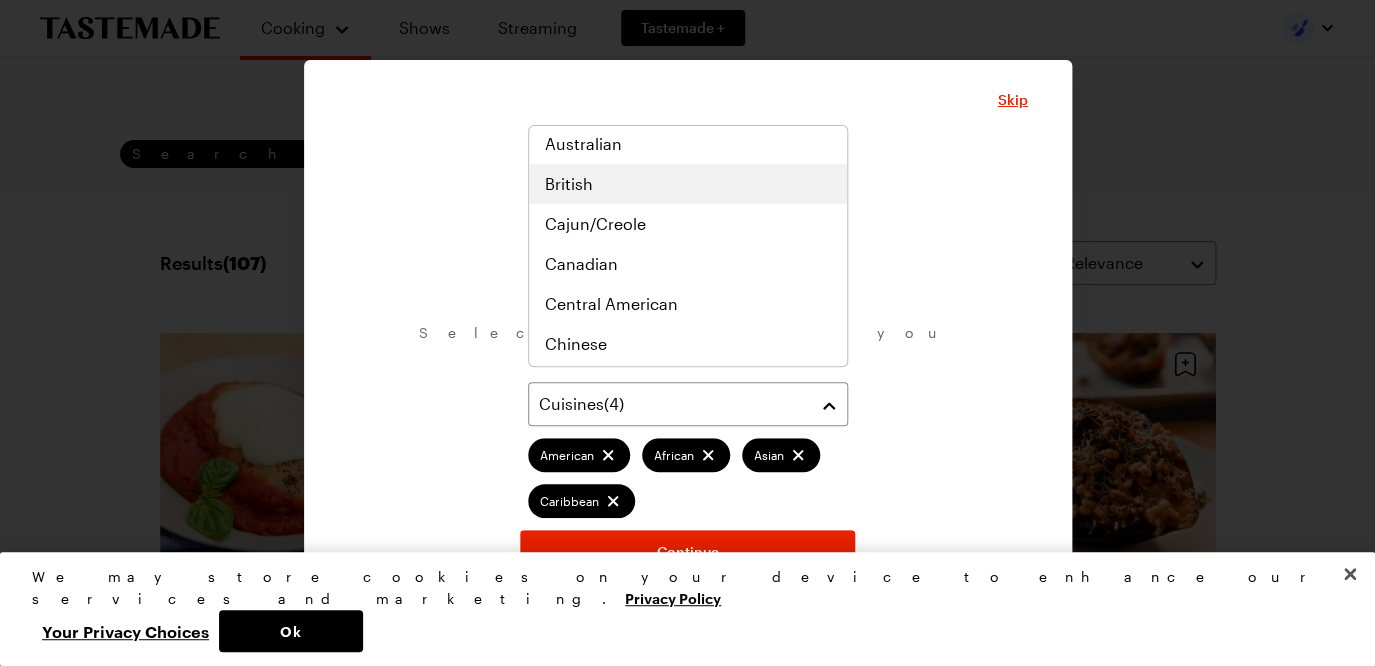 scroll, scrollTop: 165, scrollLeft: 0, axis: vertical 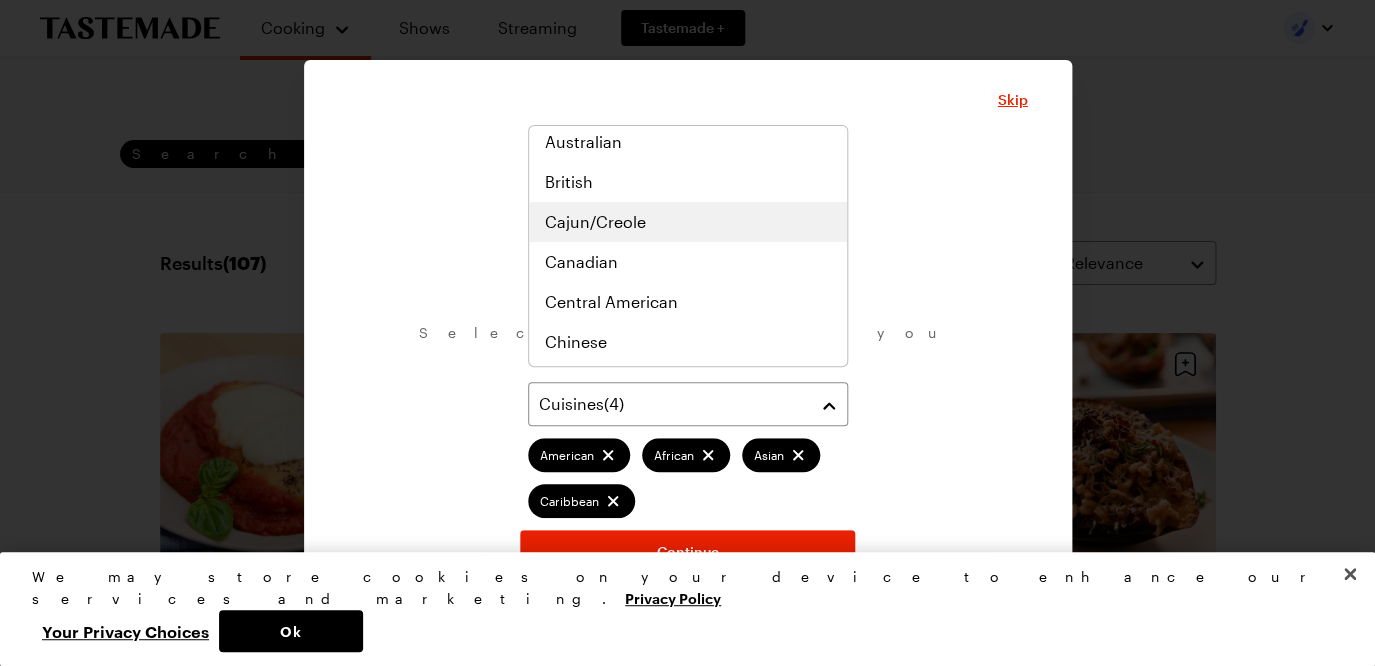 click on "Cajun/Creole" at bounding box center [688, 222] 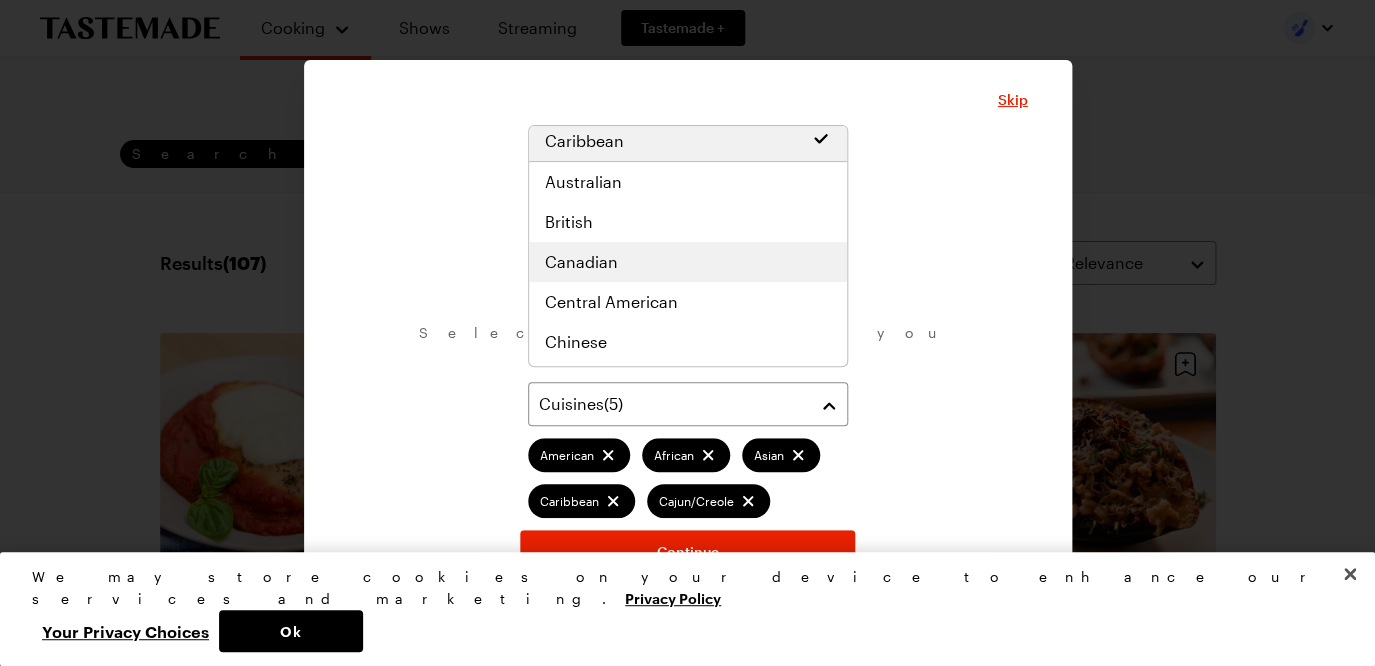 scroll, scrollTop: 205, scrollLeft: 0, axis: vertical 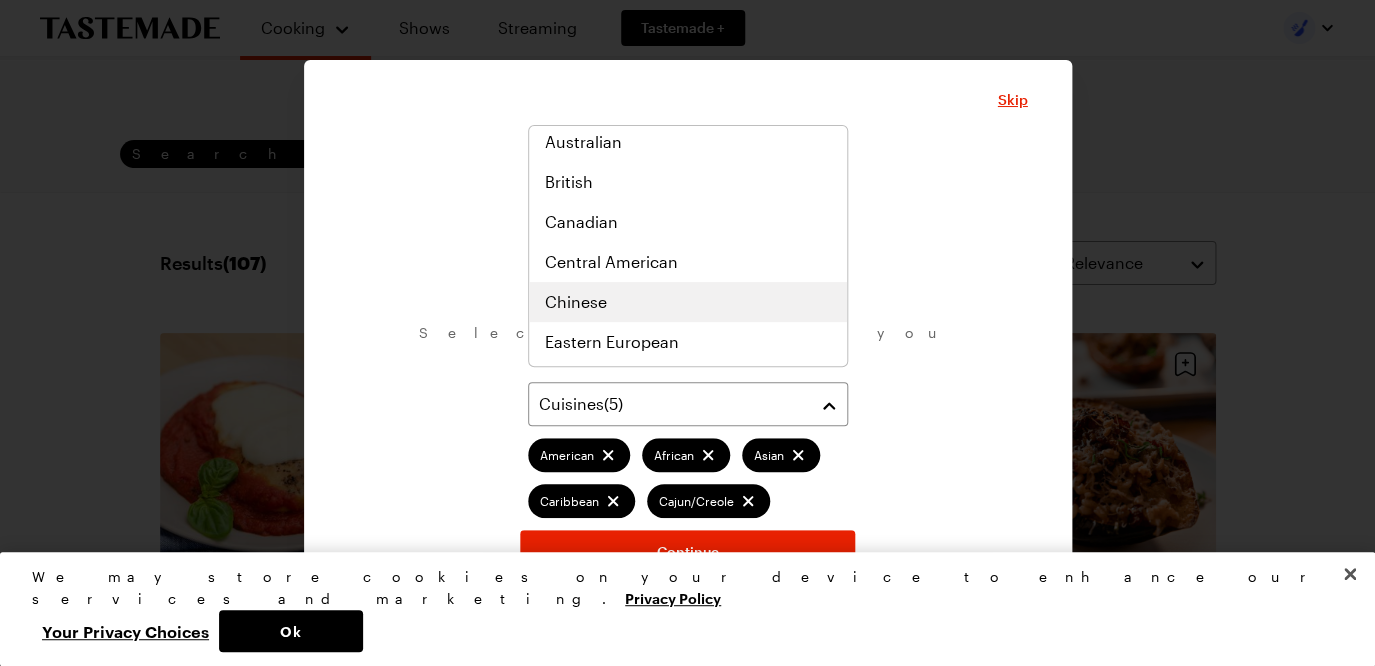 click on "Chinese" at bounding box center [688, 302] 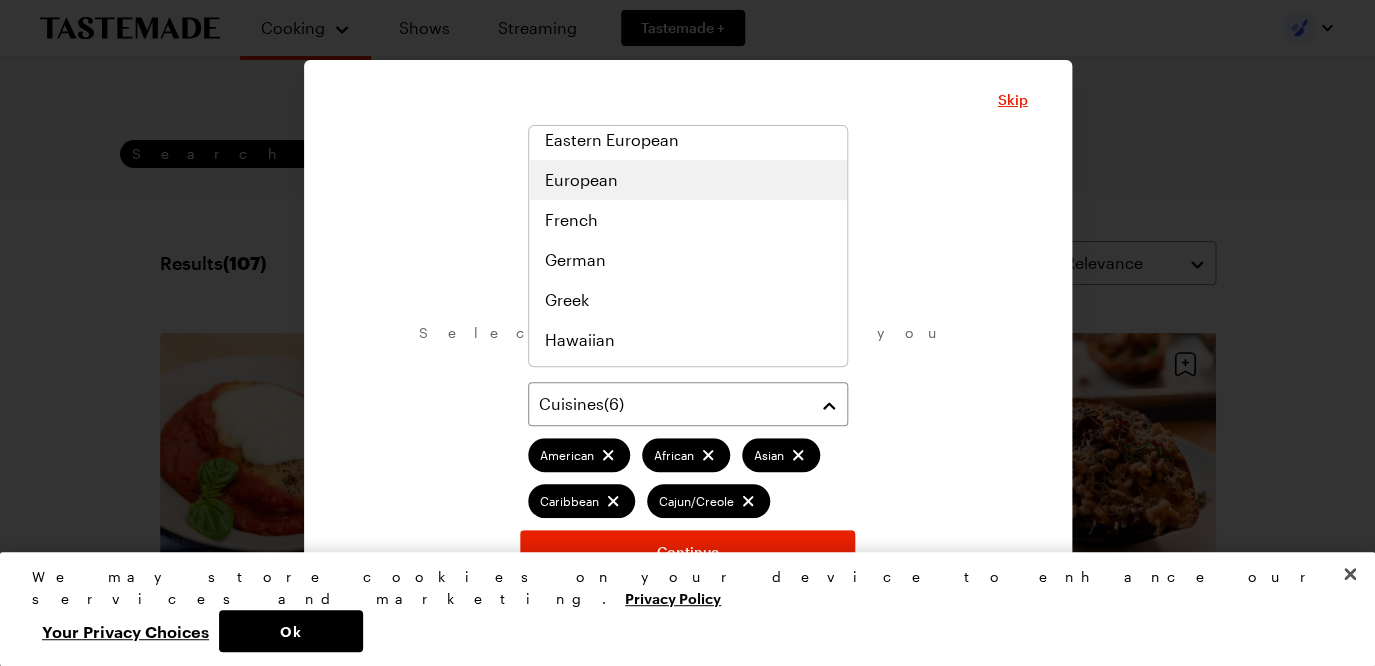 scroll, scrollTop: 410, scrollLeft: 0, axis: vertical 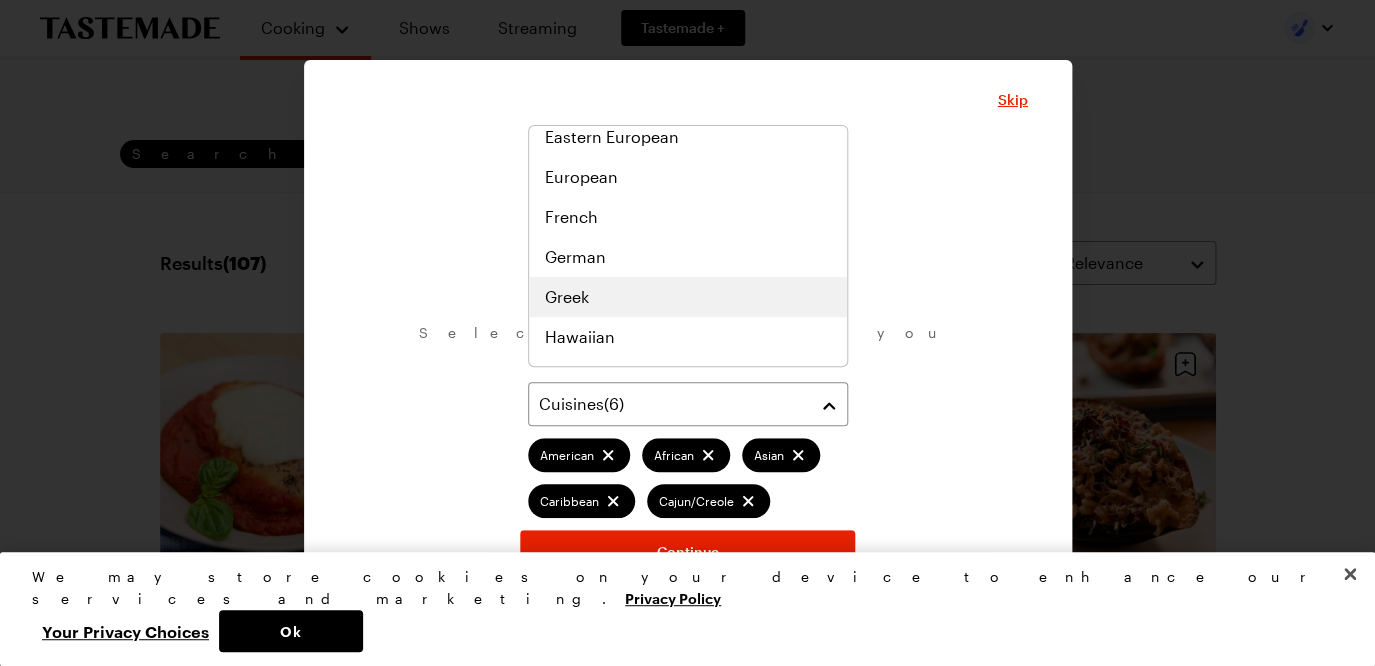 click on "Greek" at bounding box center (688, 297) 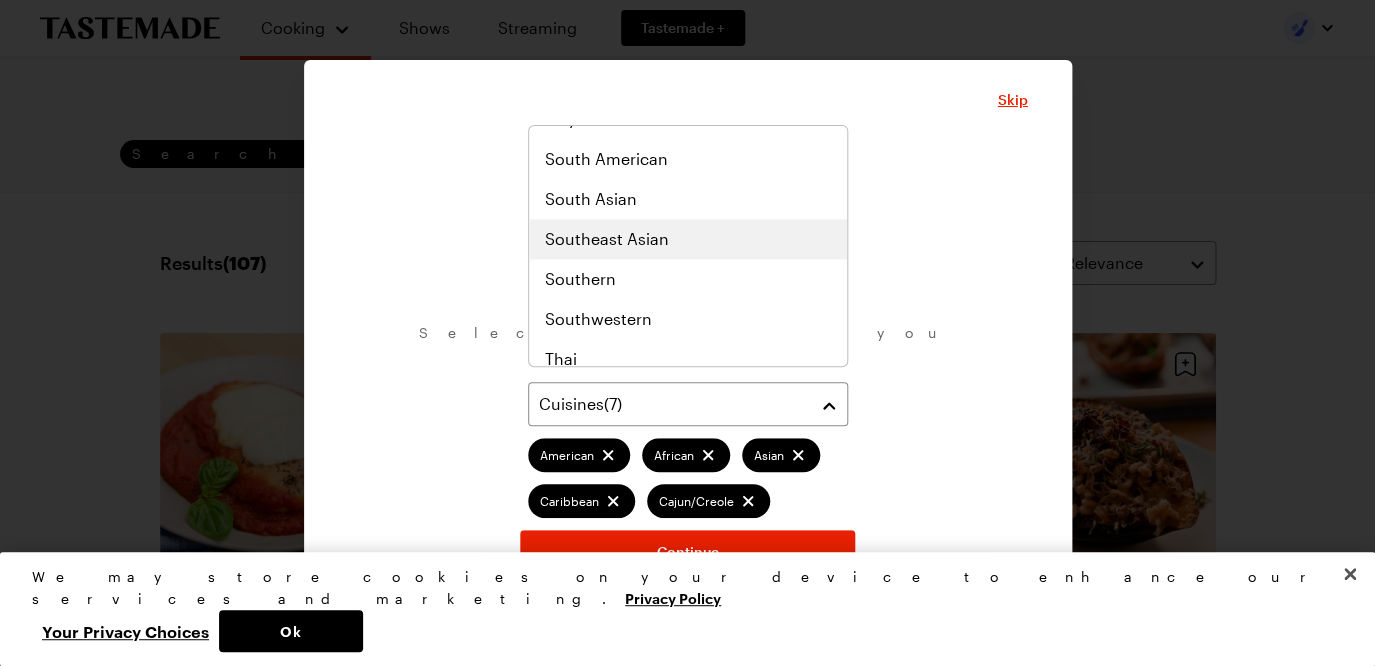 scroll, scrollTop: 1030, scrollLeft: 0, axis: vertical 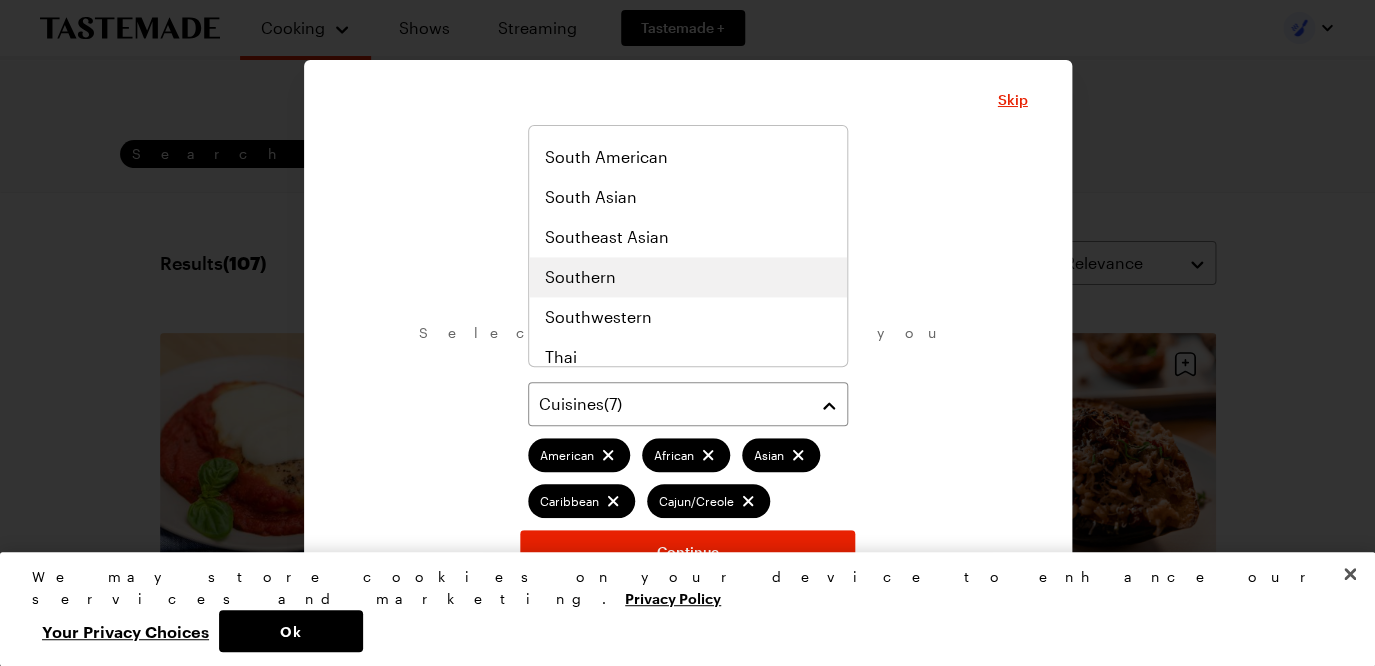 click on "Southern" at bounding box center [688, 277] 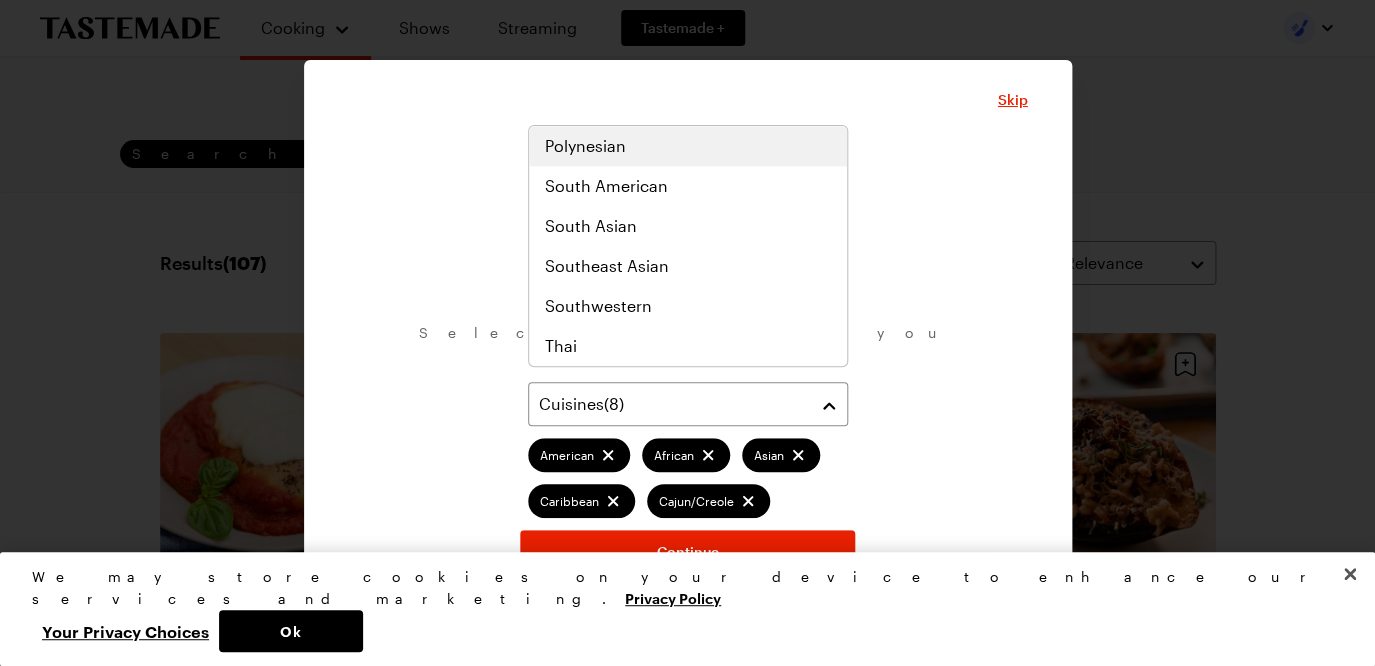 click on "Polynesian" at bounding box center (688, 146) 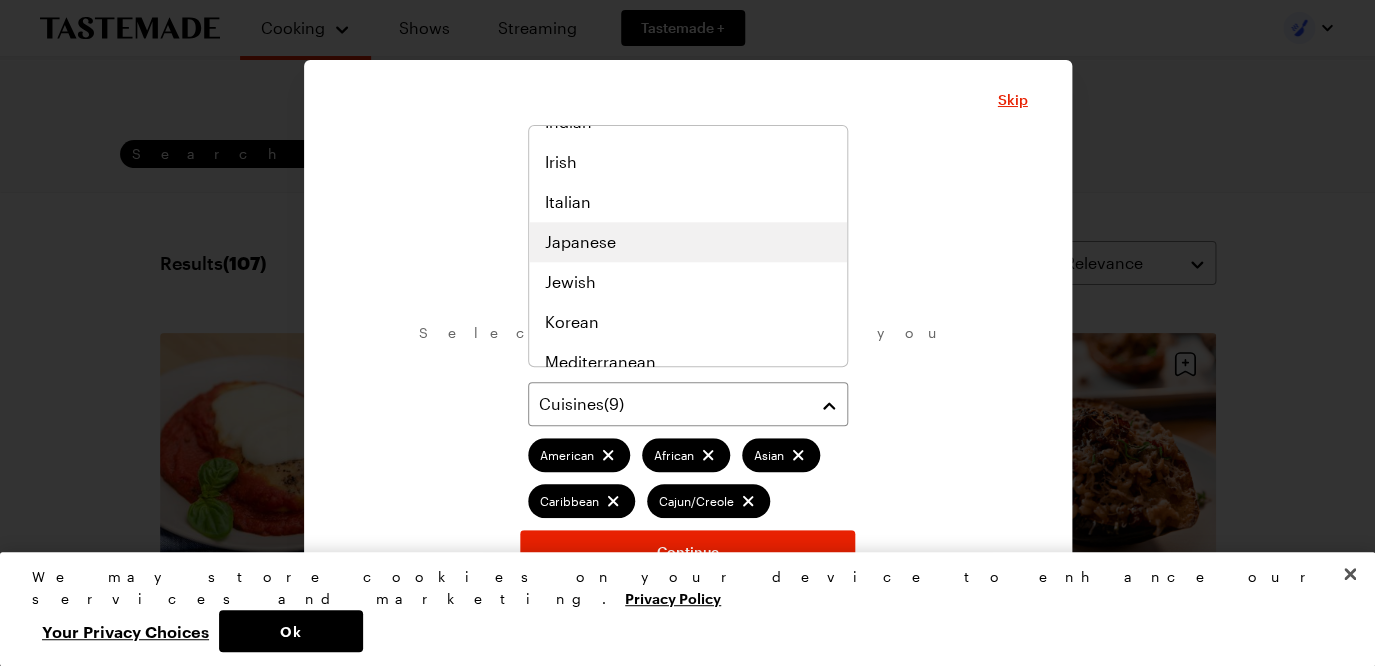 scroll, scrollTop: 749, scrollLeft: 0, axis: vertical 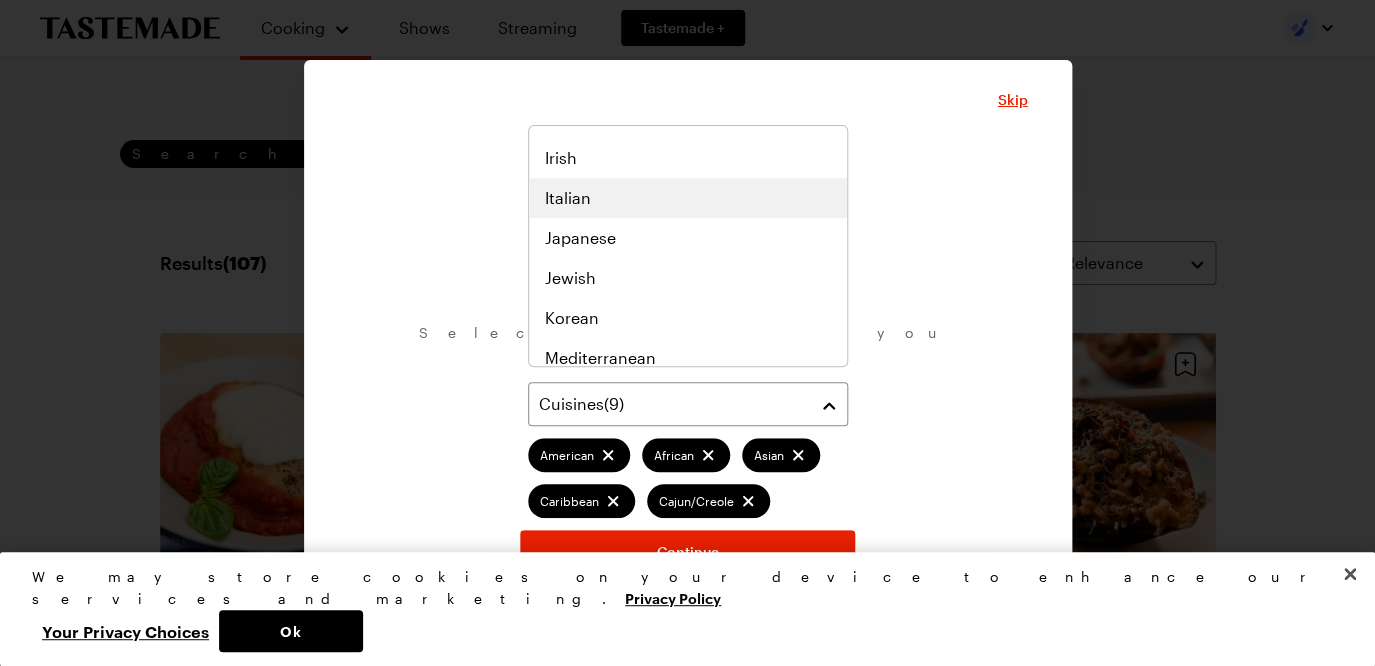 click on "Italian" at bounding box center [688, 198] 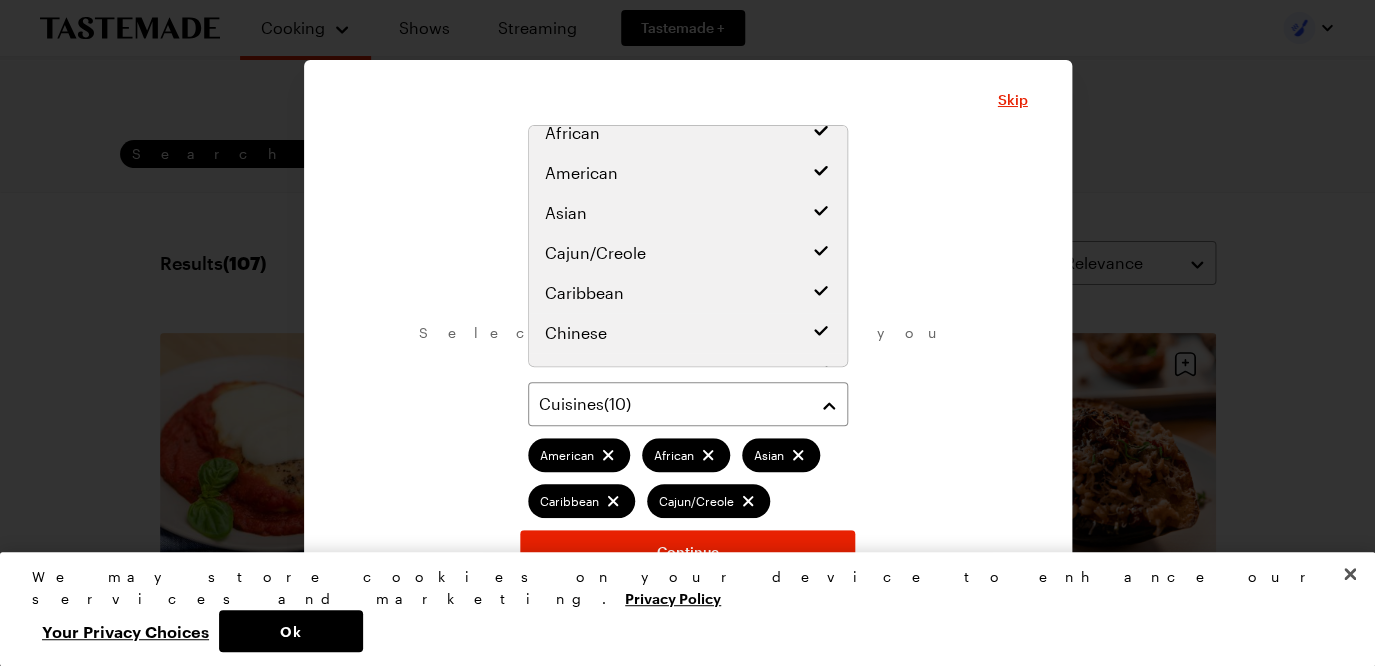 scroll, scrollTop: 0, scrollLeft: 0, axis: both 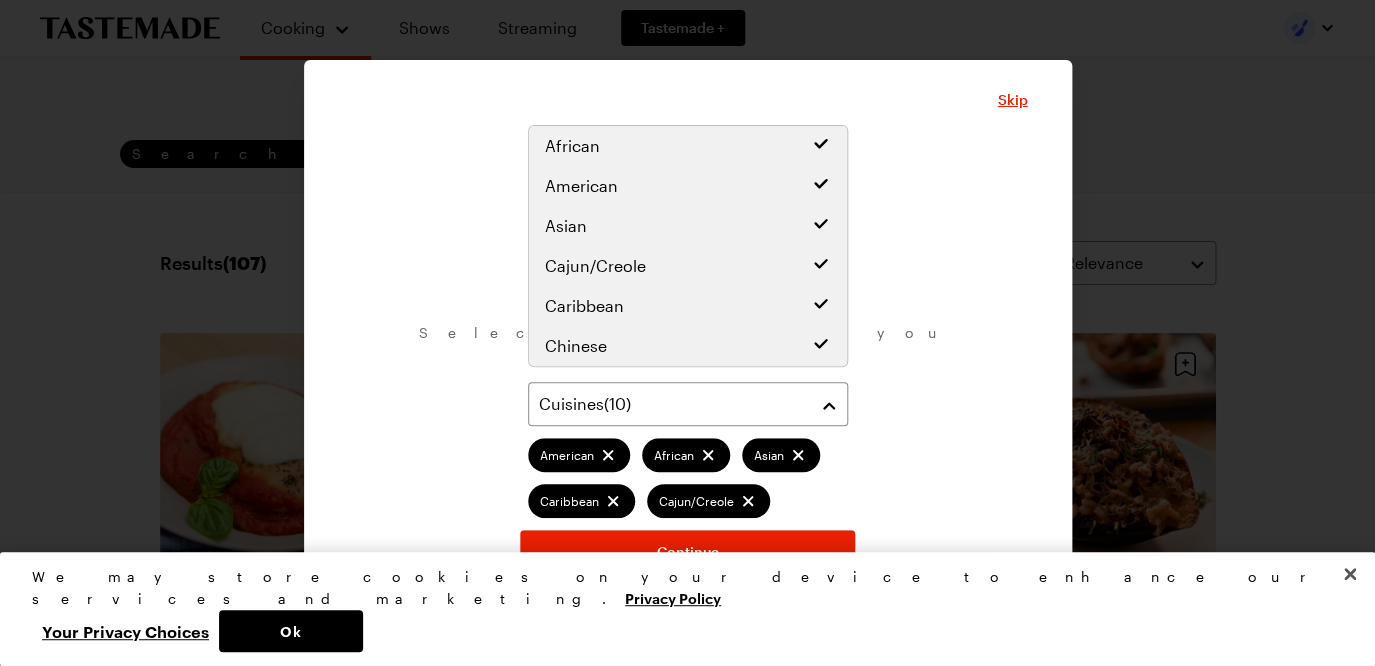 click on "What are your favorite cuisines? Select as many as you like. Cuisines  ( 10 ) American African Asian Caribbean Cajun/Creole Chinese Greek Southern Polynesian Italian Continue" at bounding box center (688, 359) 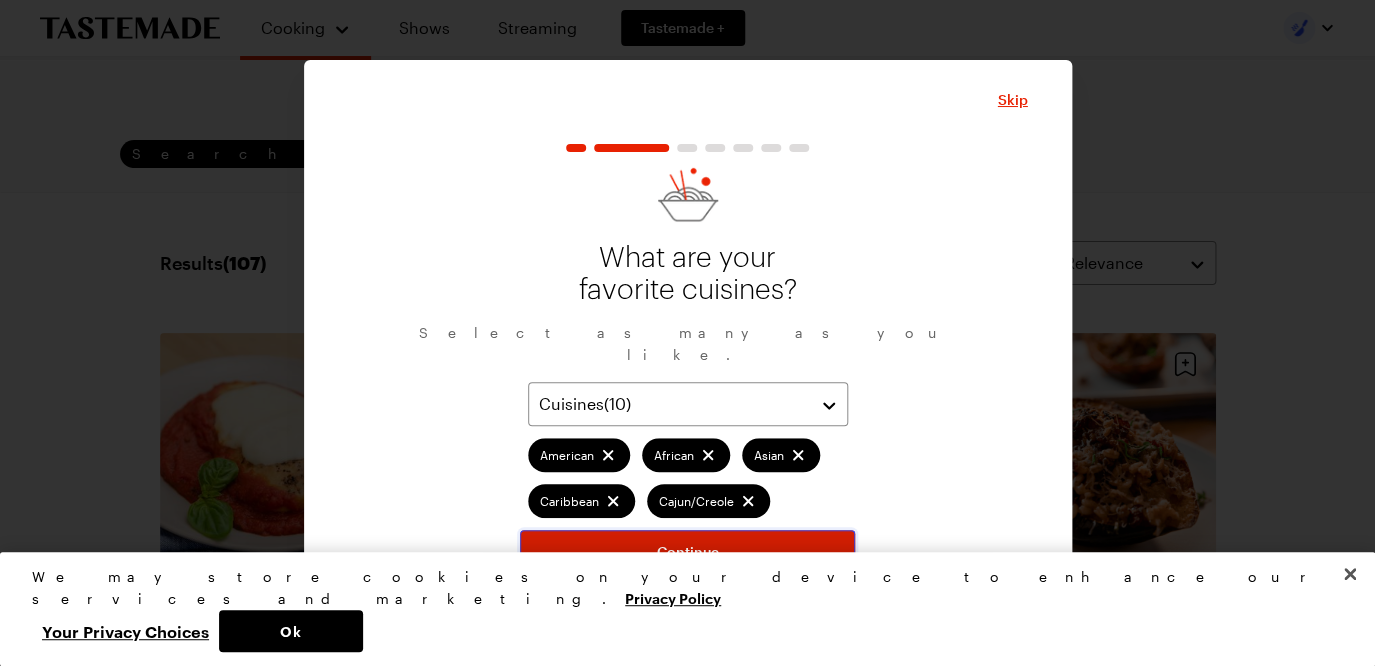 click on "Continue" at bounding box center (688, 552) 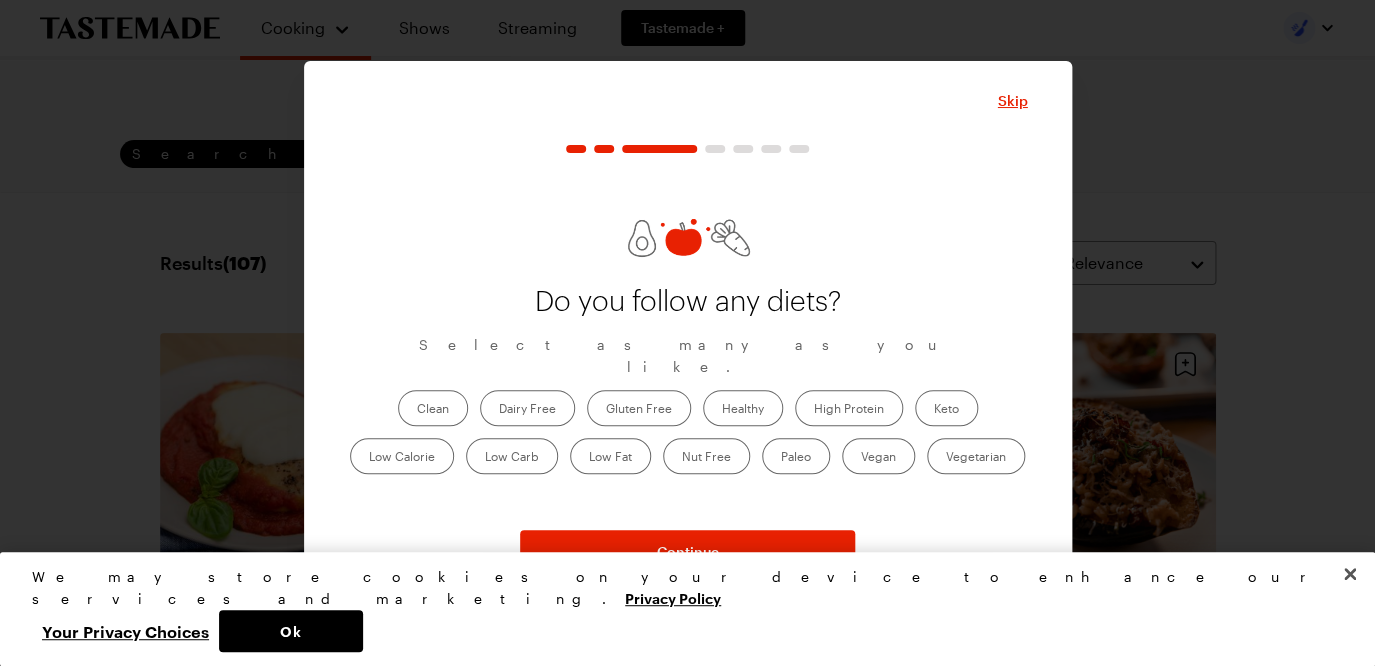 click on "Clean" at bounding box center (433, 408) 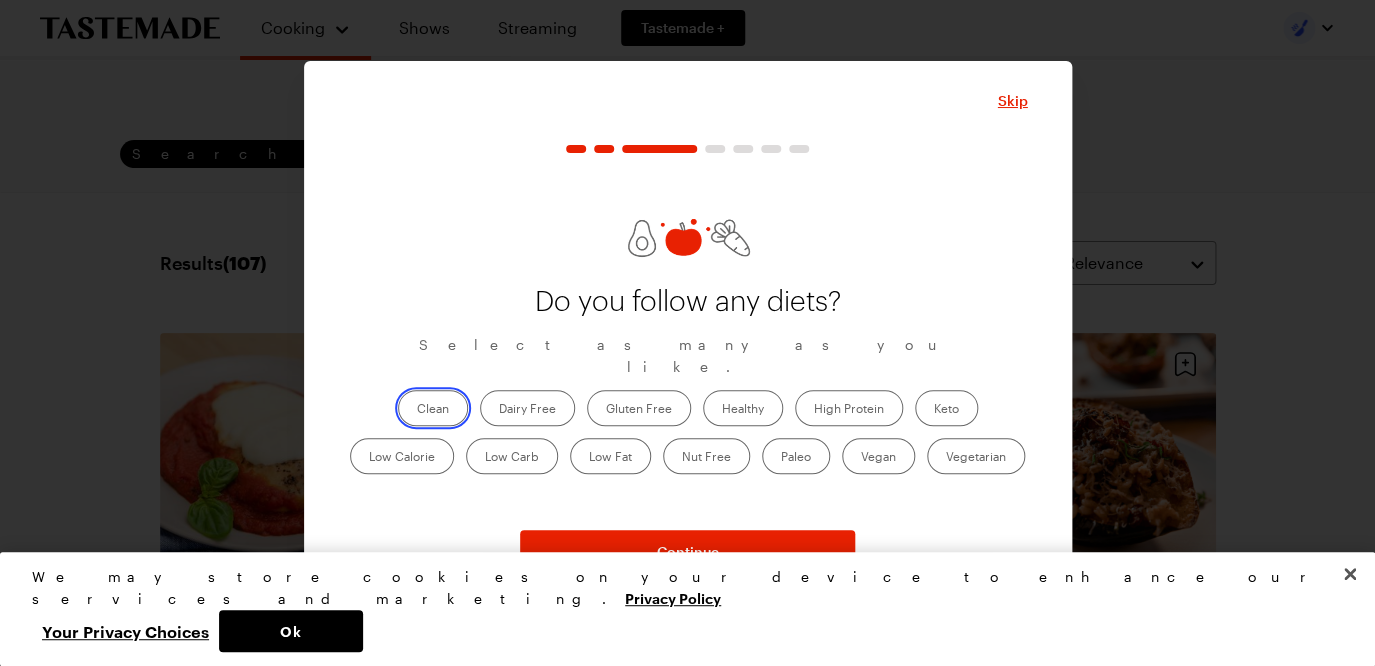 click on "Clean" at bounding box center (417, 410) 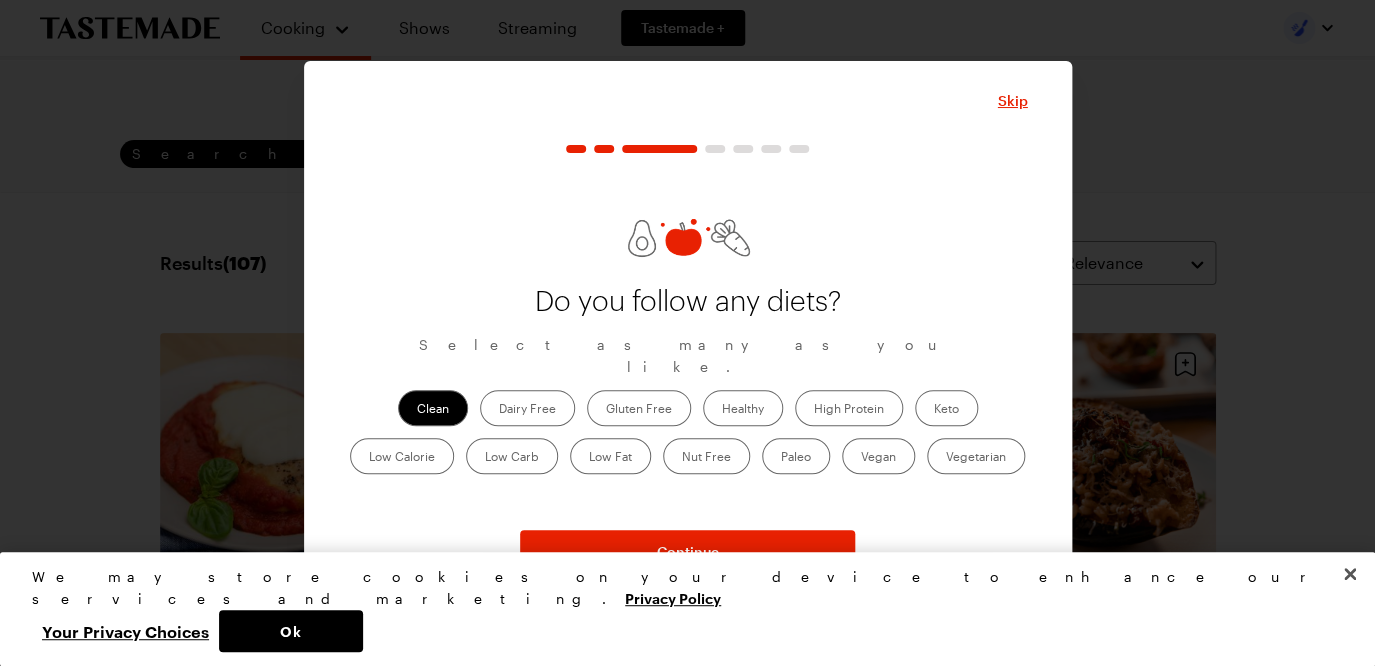 click on "Healthy" at bounding box center [743, 408] 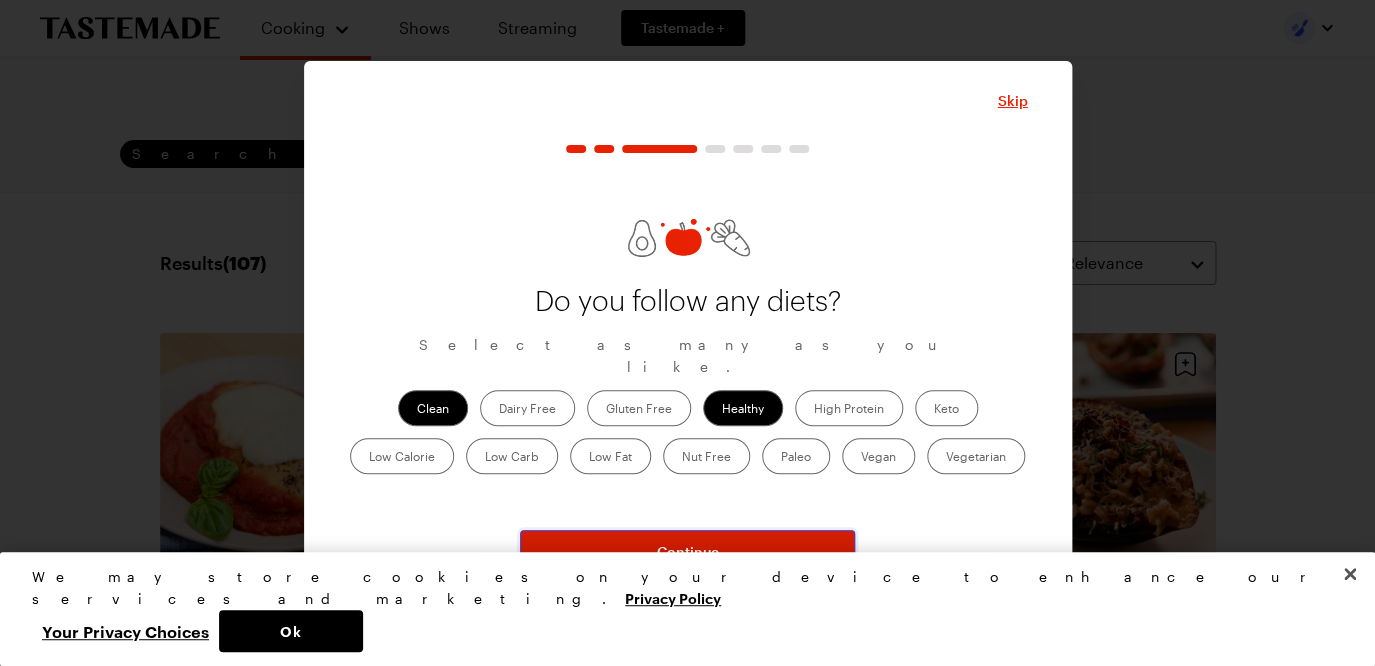 click on "Continue" at bounding box center [688, 552] 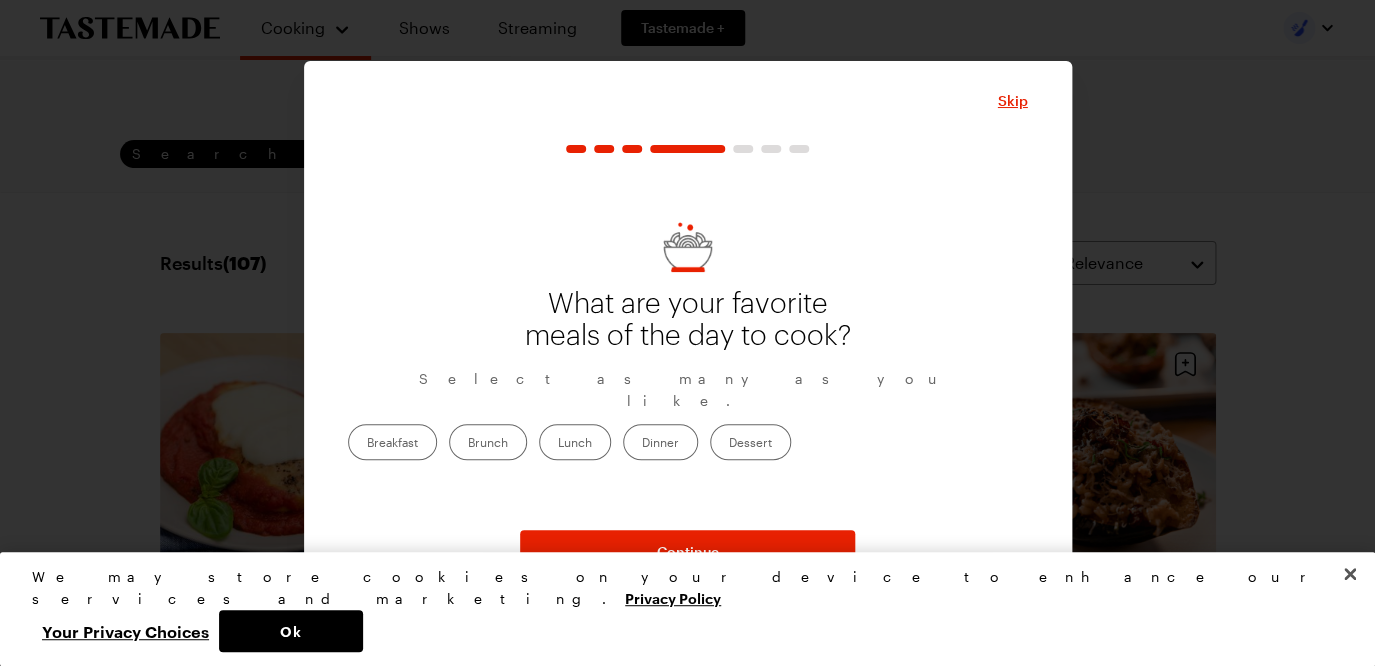 click on "Dinner" at bounding box center (660, 442) 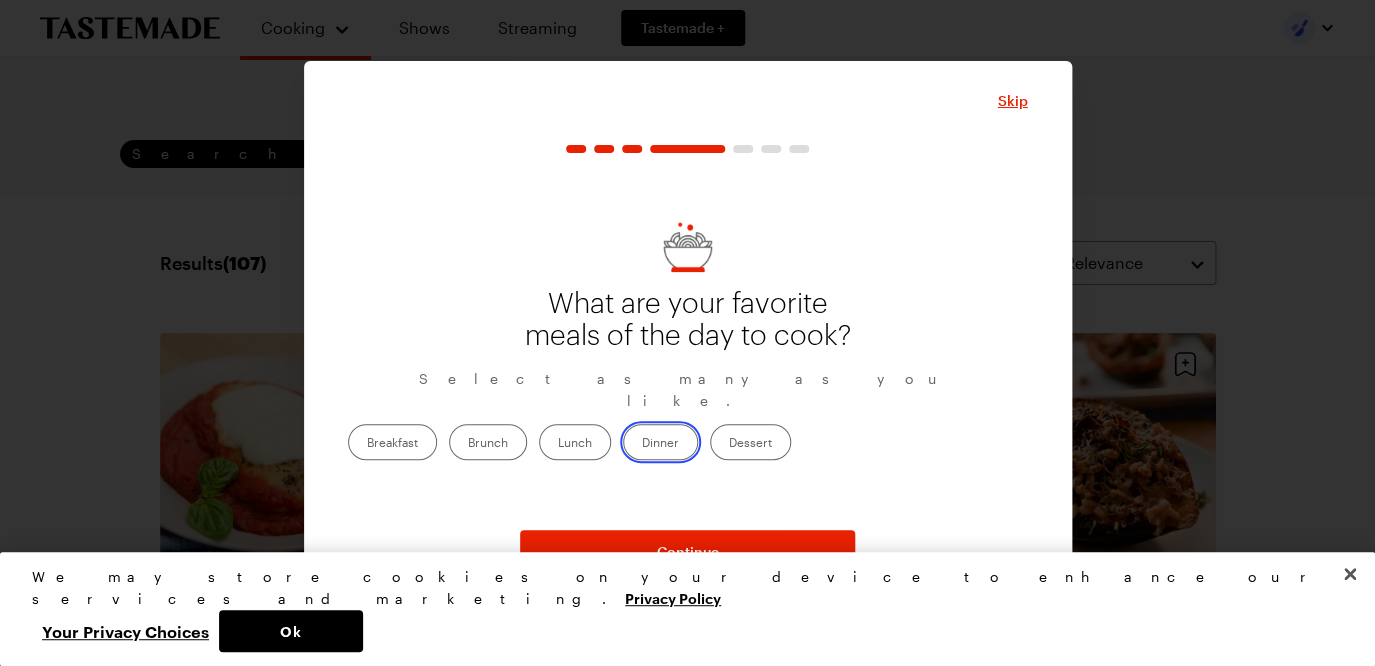 click on "Dinner" at bounding box center [642, 444] 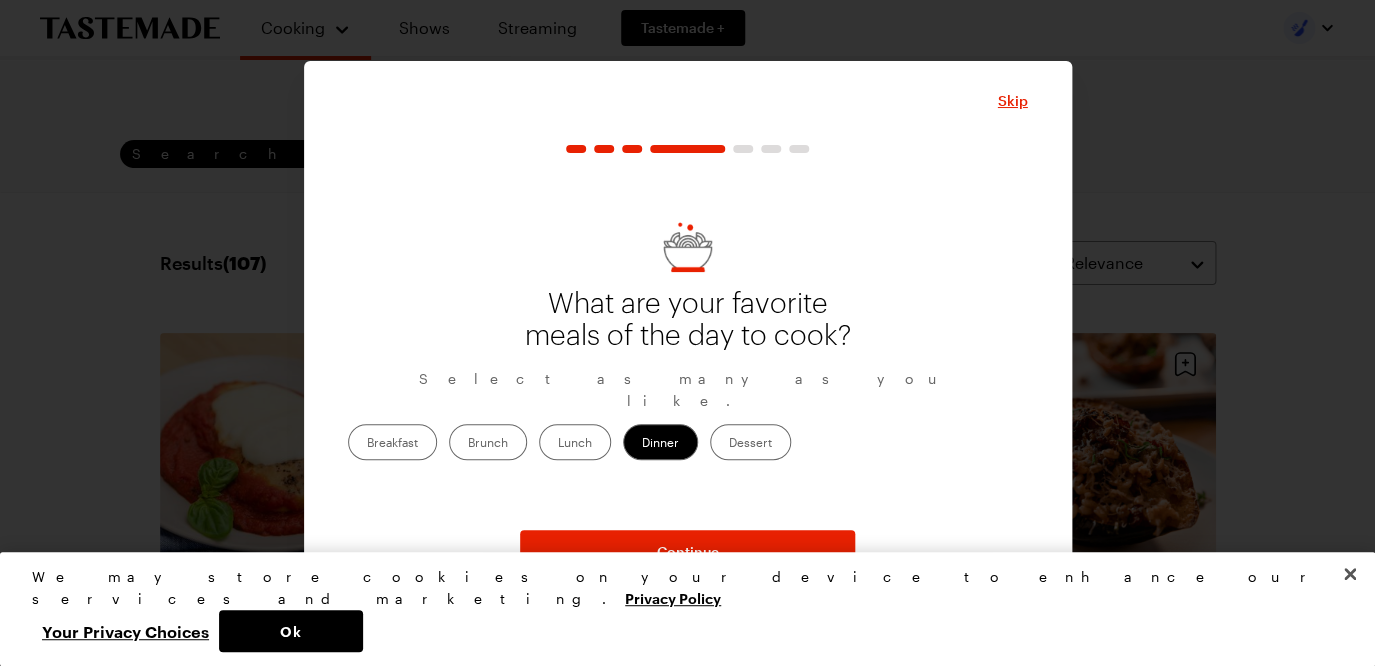 click on "Dessert" at bounding box center (750, 442) 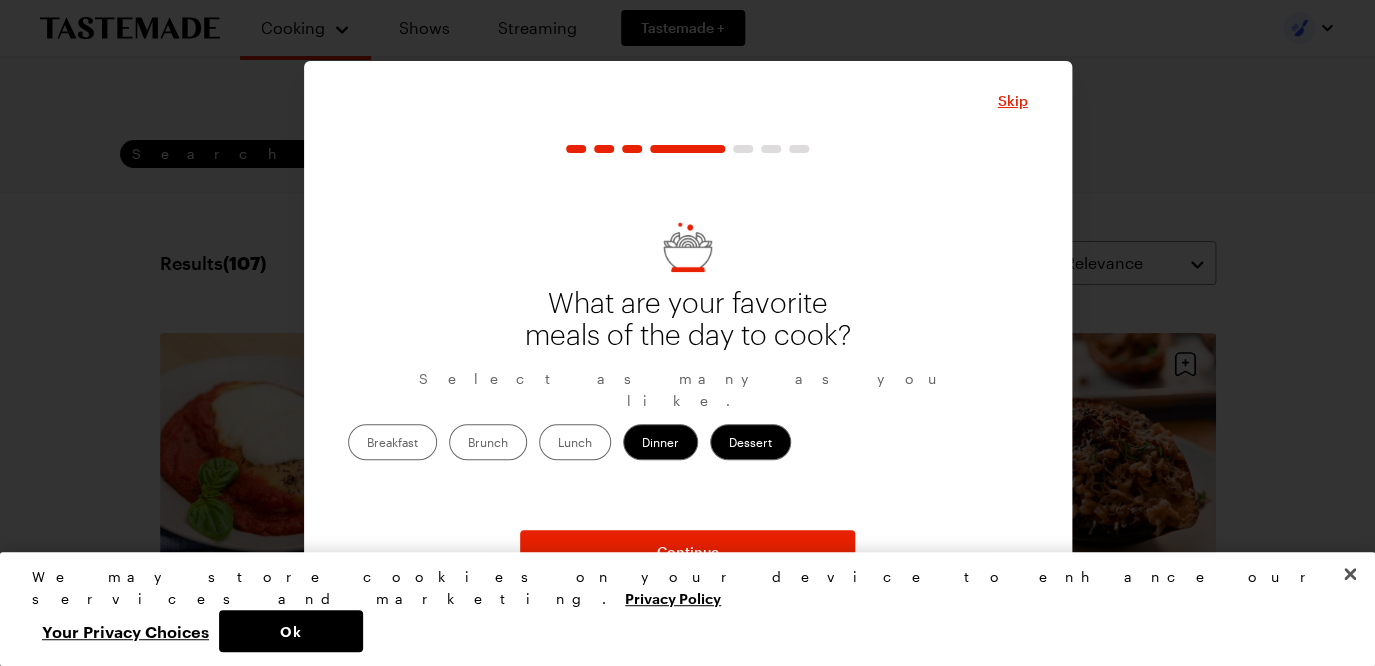 click on "Breakfast" at bounding box center (392, 442) 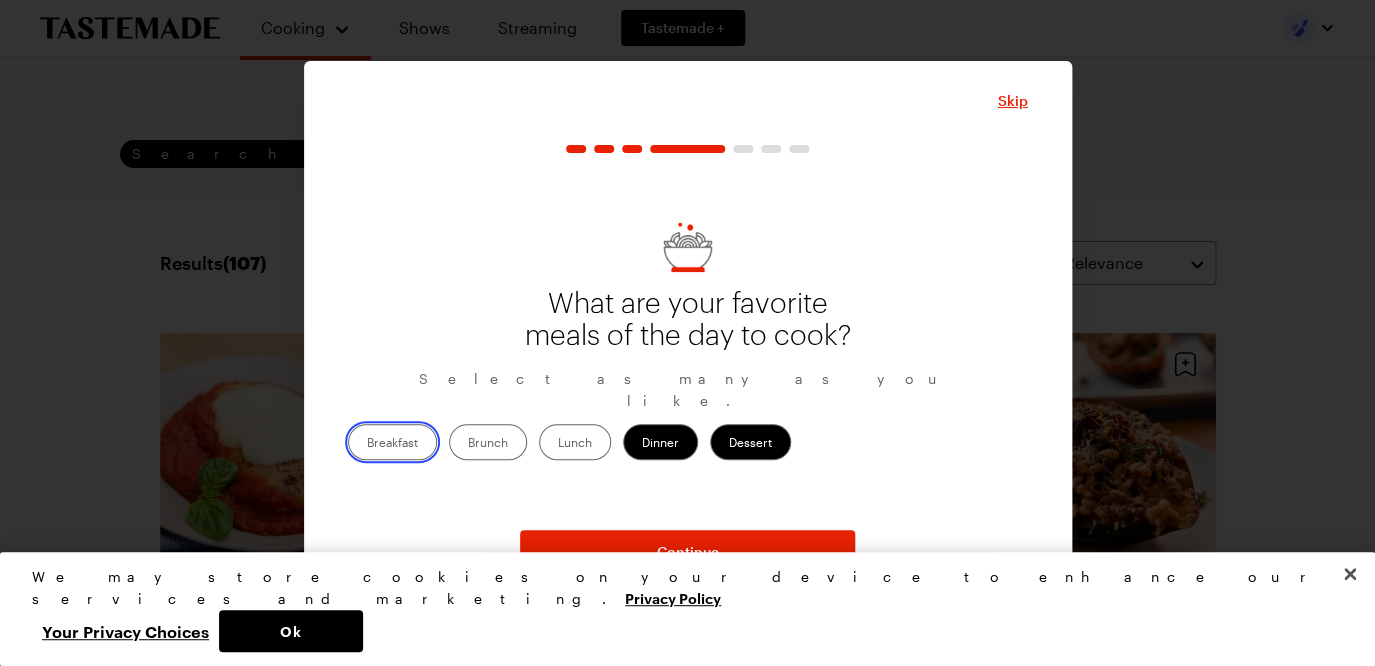 click on "Breakfast" at bounding box center [367, 444] 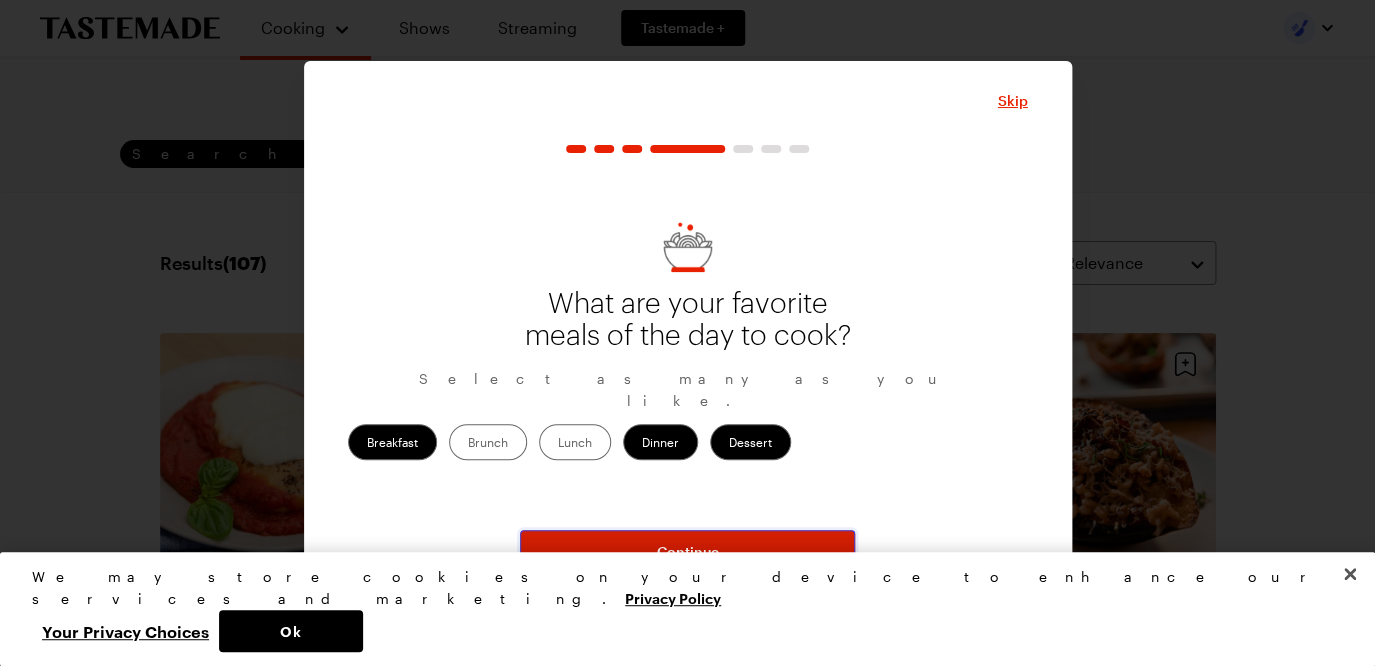 click on "Continue" at bounding box center [688, 552] 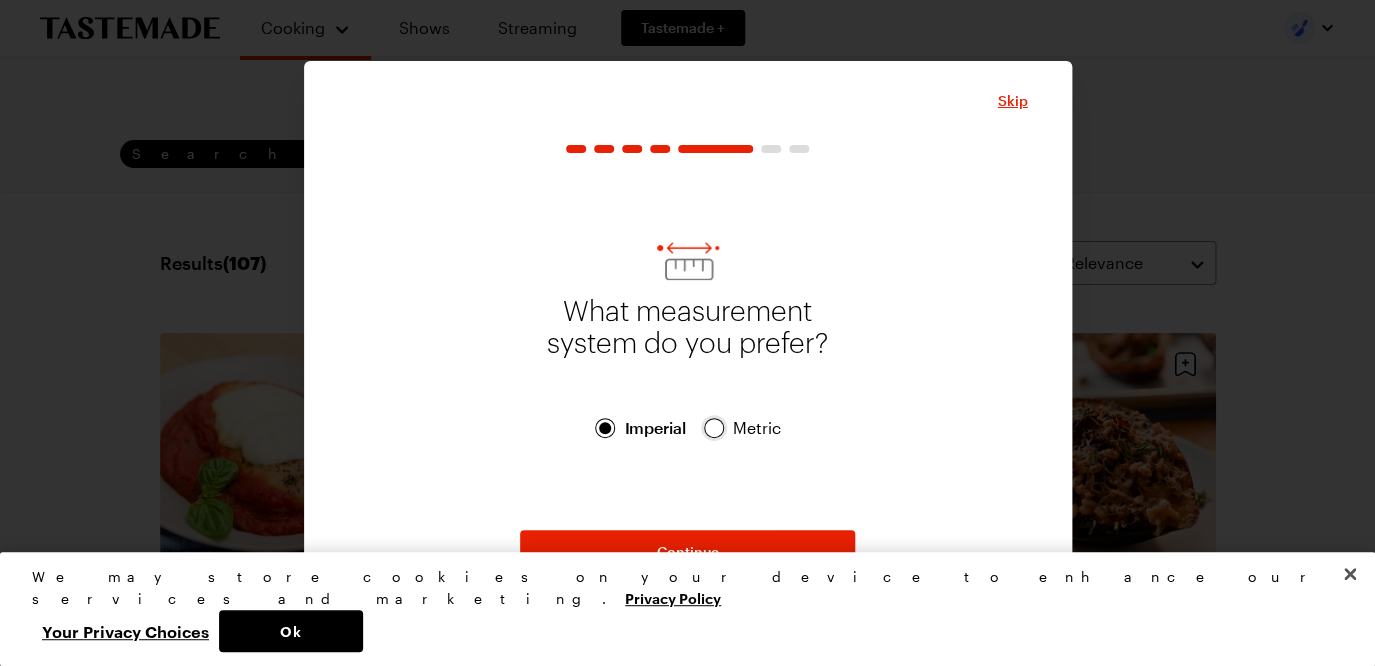 click at bounding box center [714, 428] 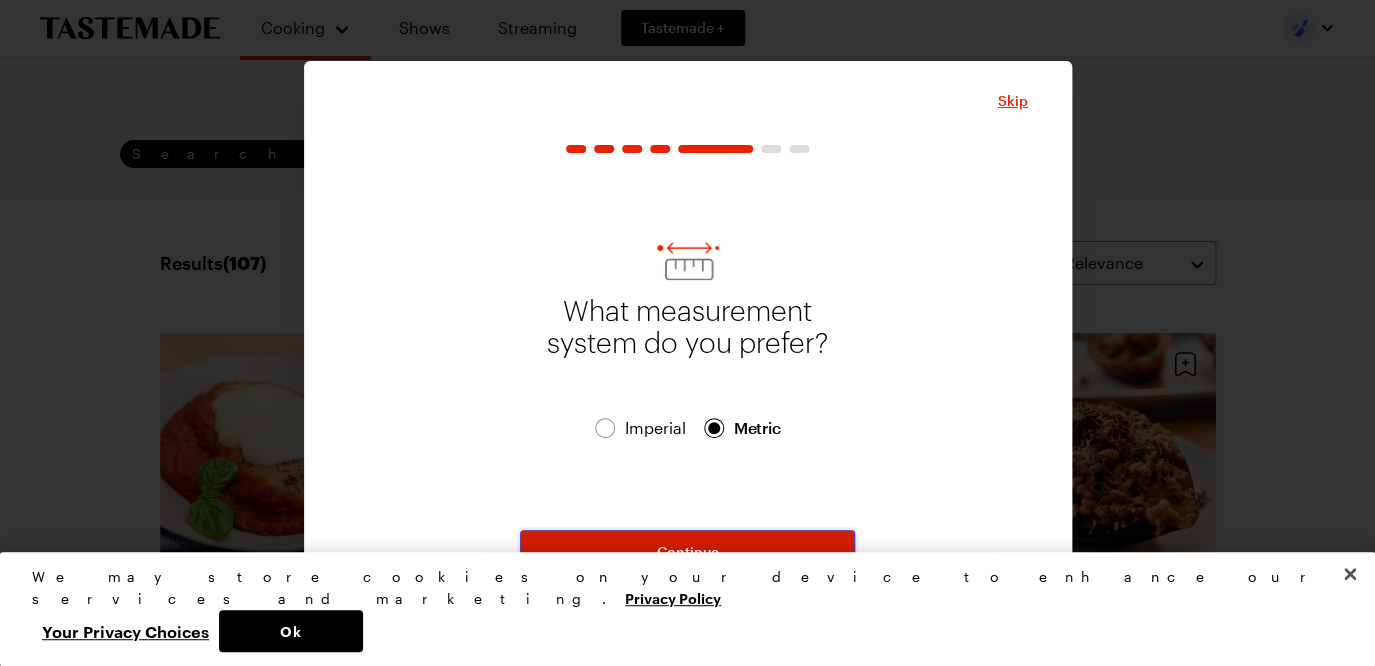click on "Continue" at bounding box center (688, 552) 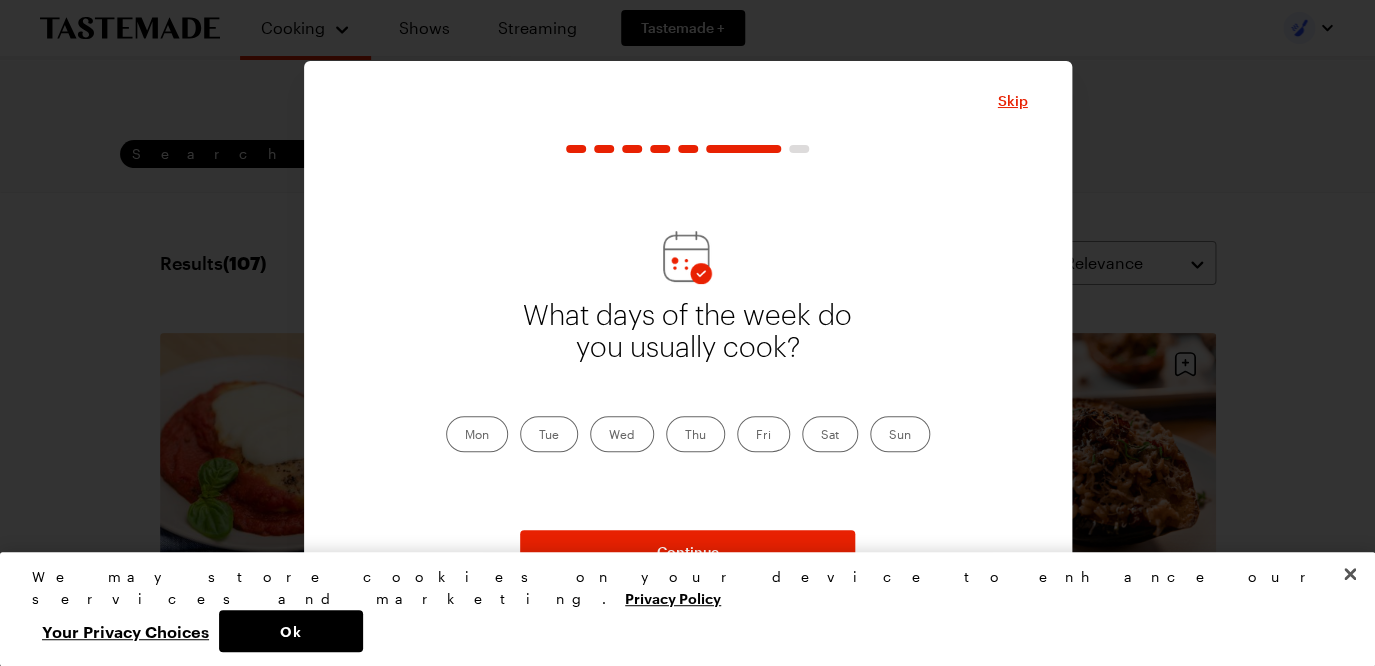 click on "Fri" at bounding box center [763, 434] 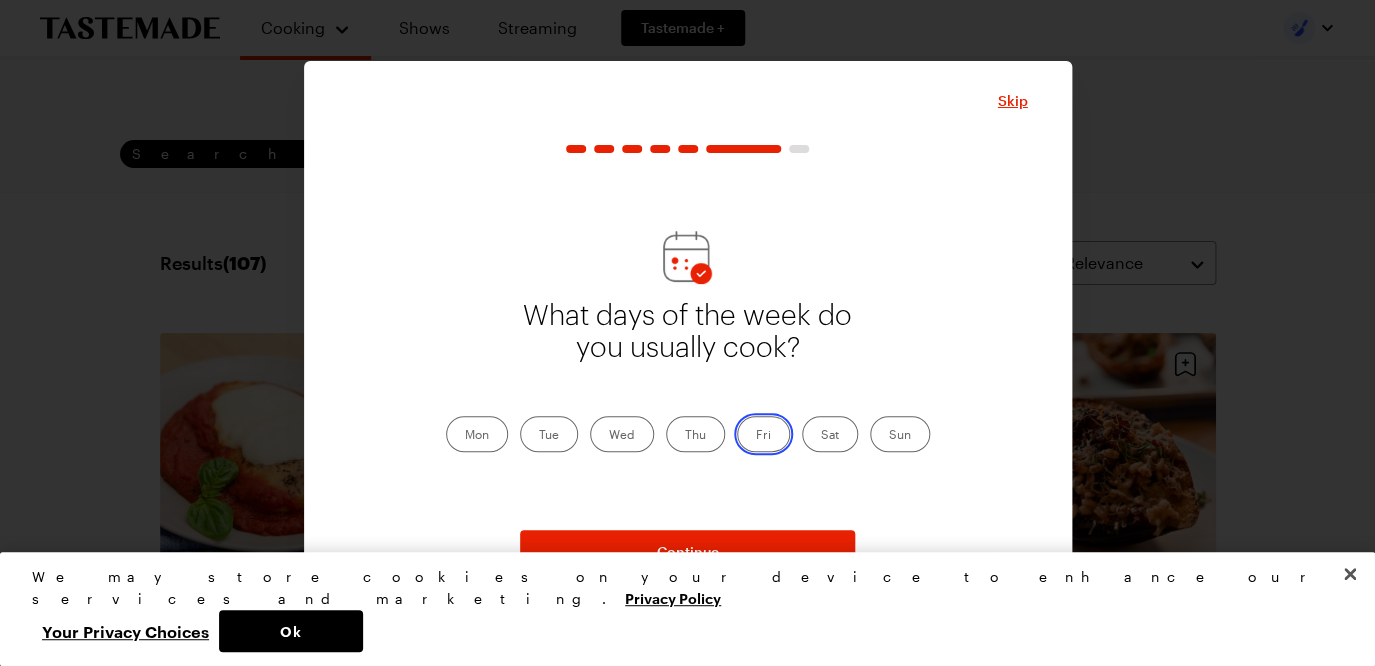 click on "Fri" at bounding box center [756, 436] 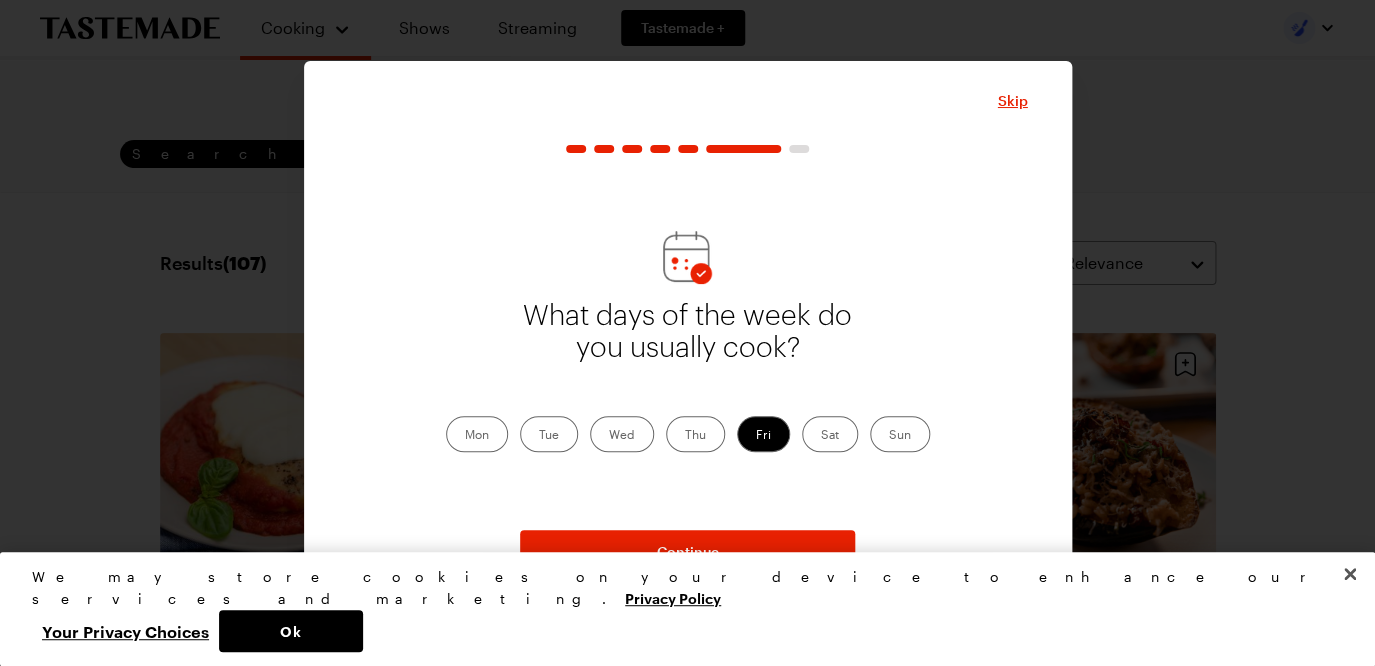 click on "Sat" at bounding box center (830, 434) 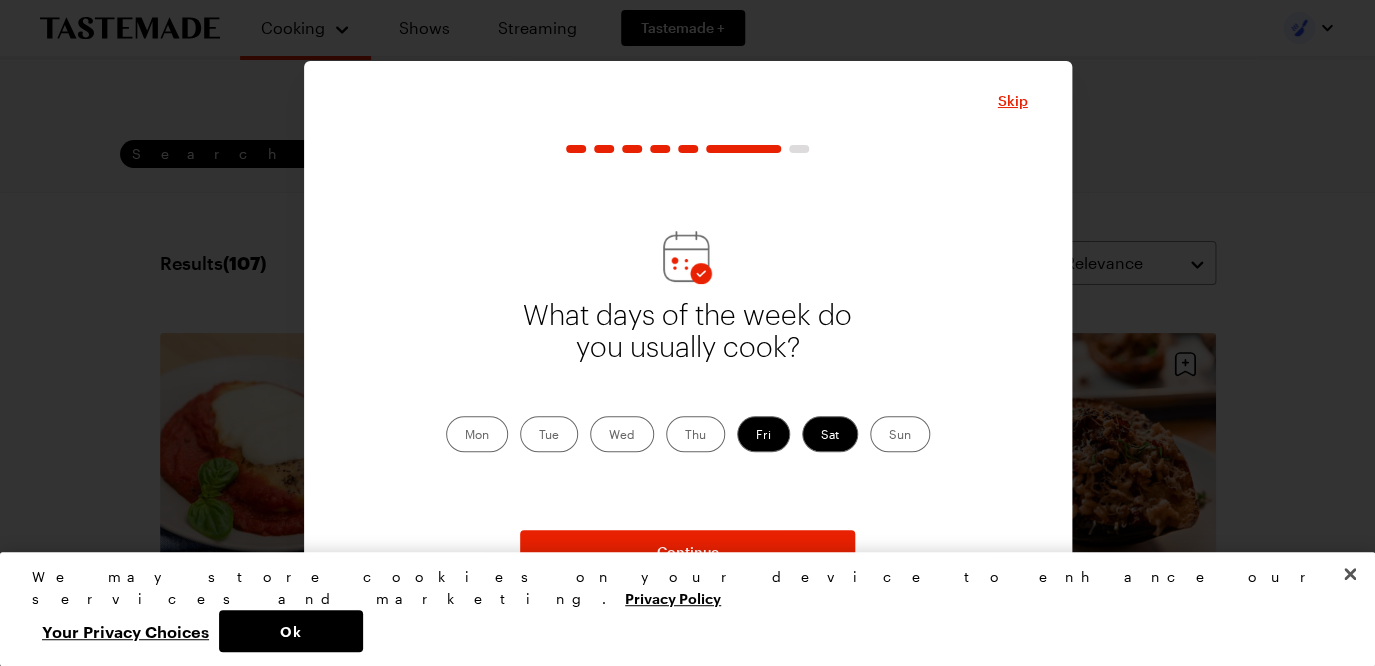 click on "Sun" at bounding box center [900, 434] 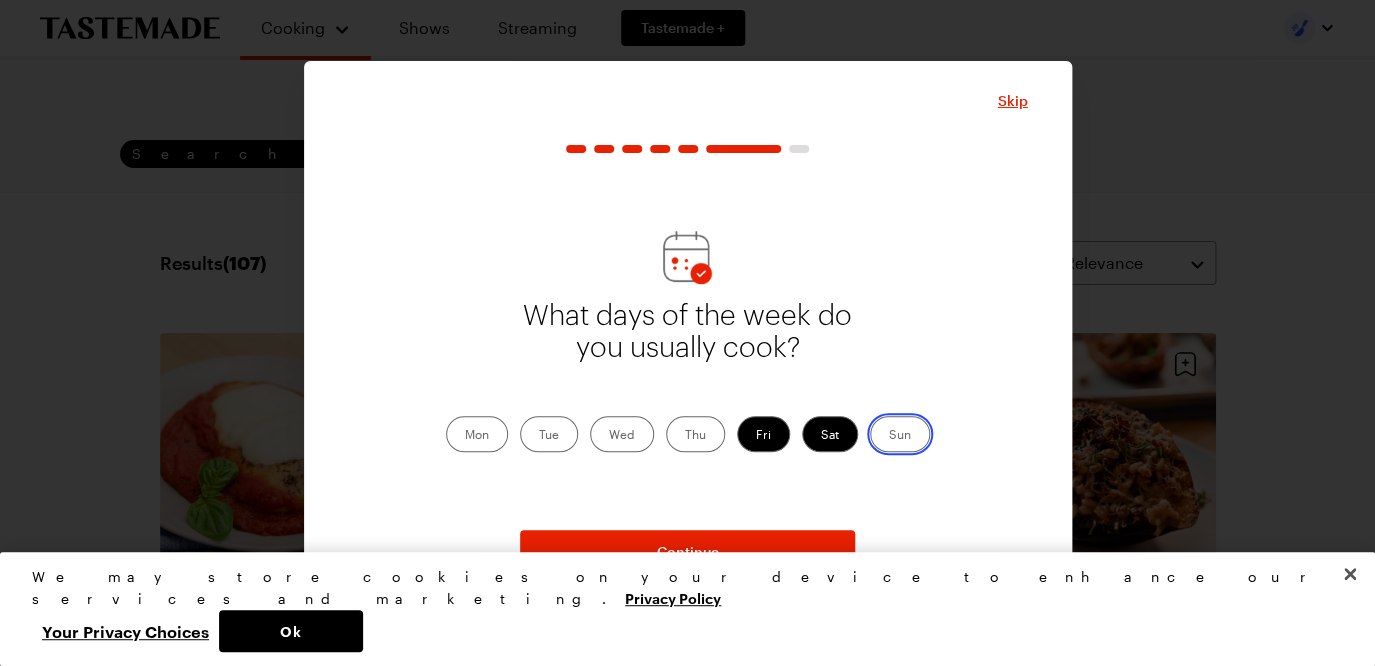 click on "Sun" at bounding box center [889, 436] 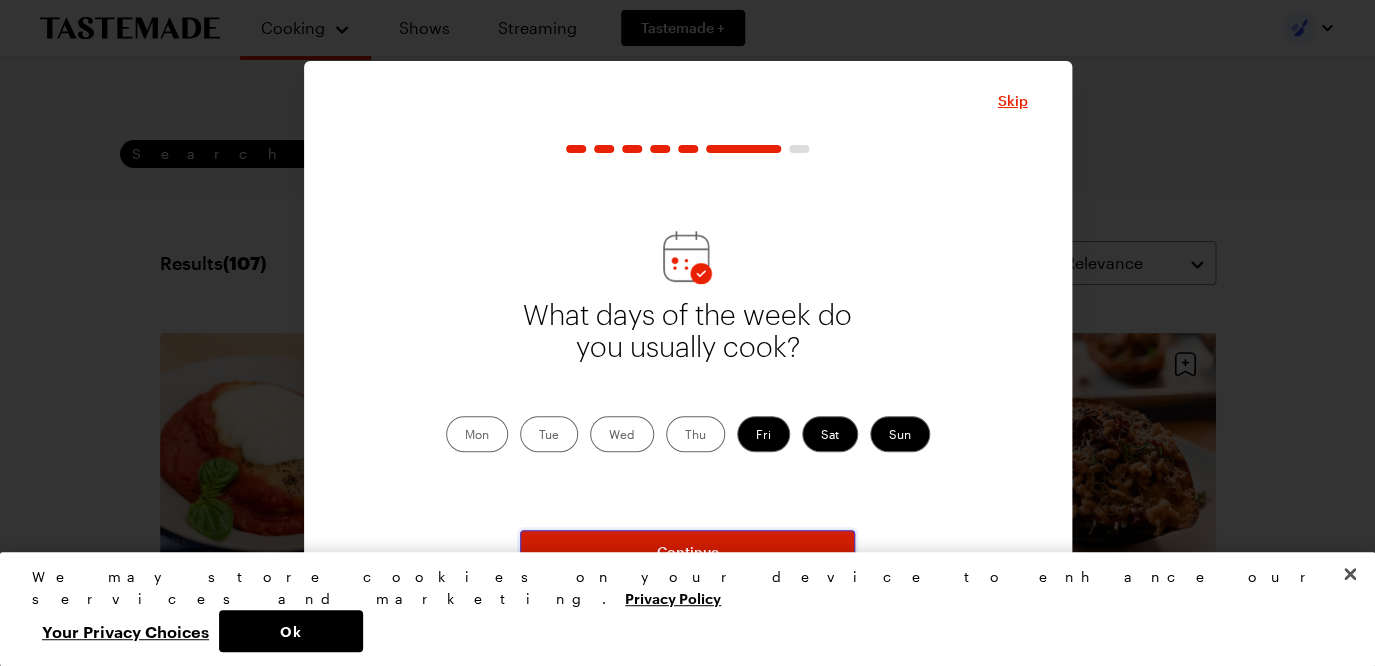 click on "Continue" at bounding box center [688, 552] 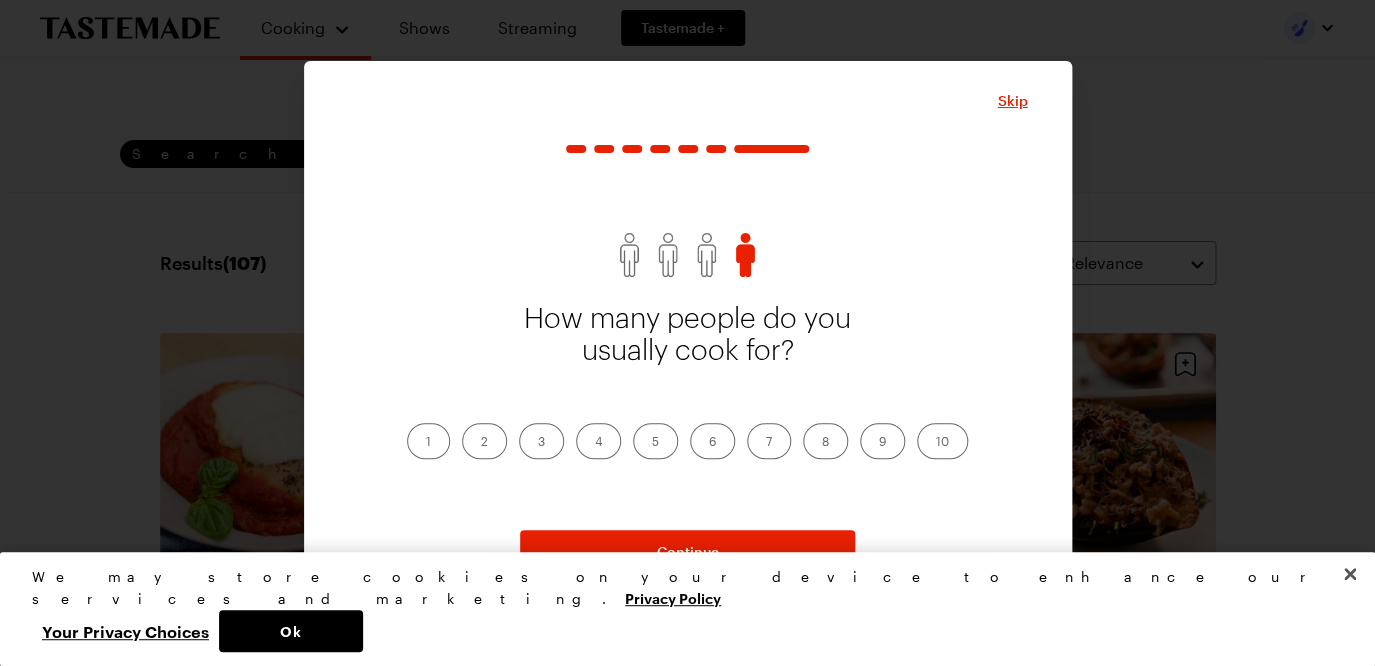 click on "3" at bounding box center (541, 441) 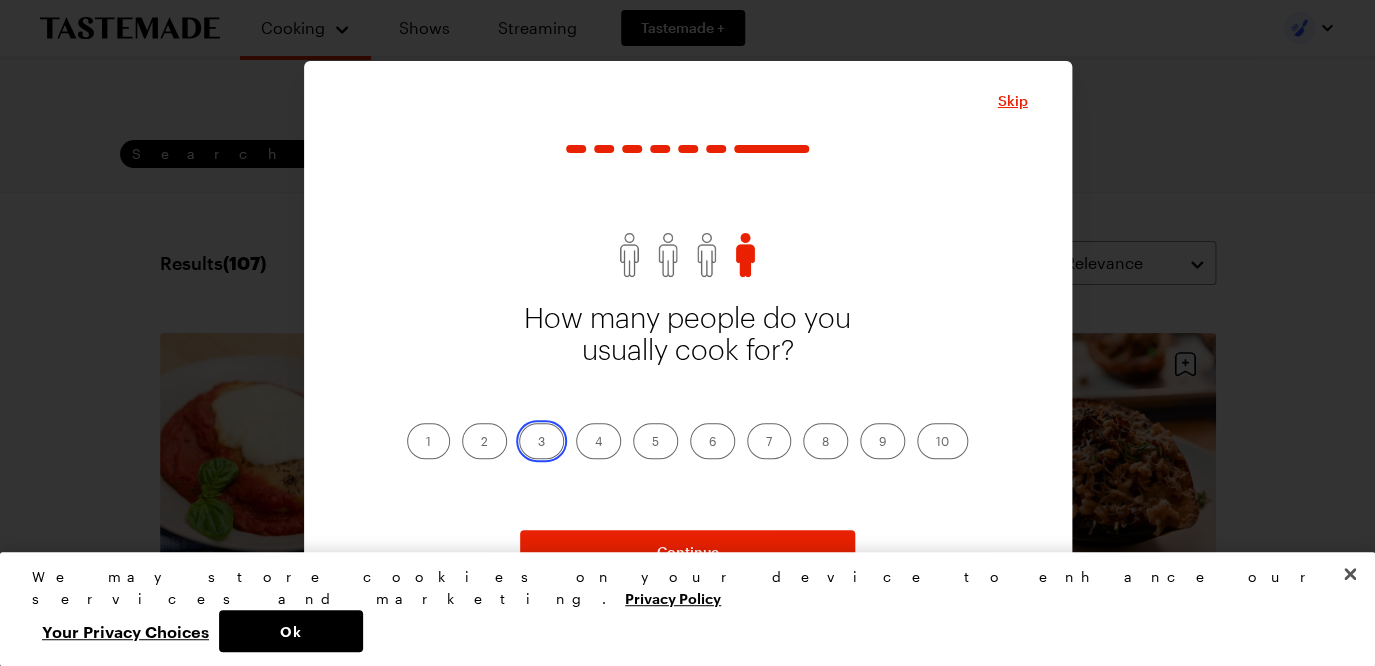 click on "3" at bounding box center [538, 443] 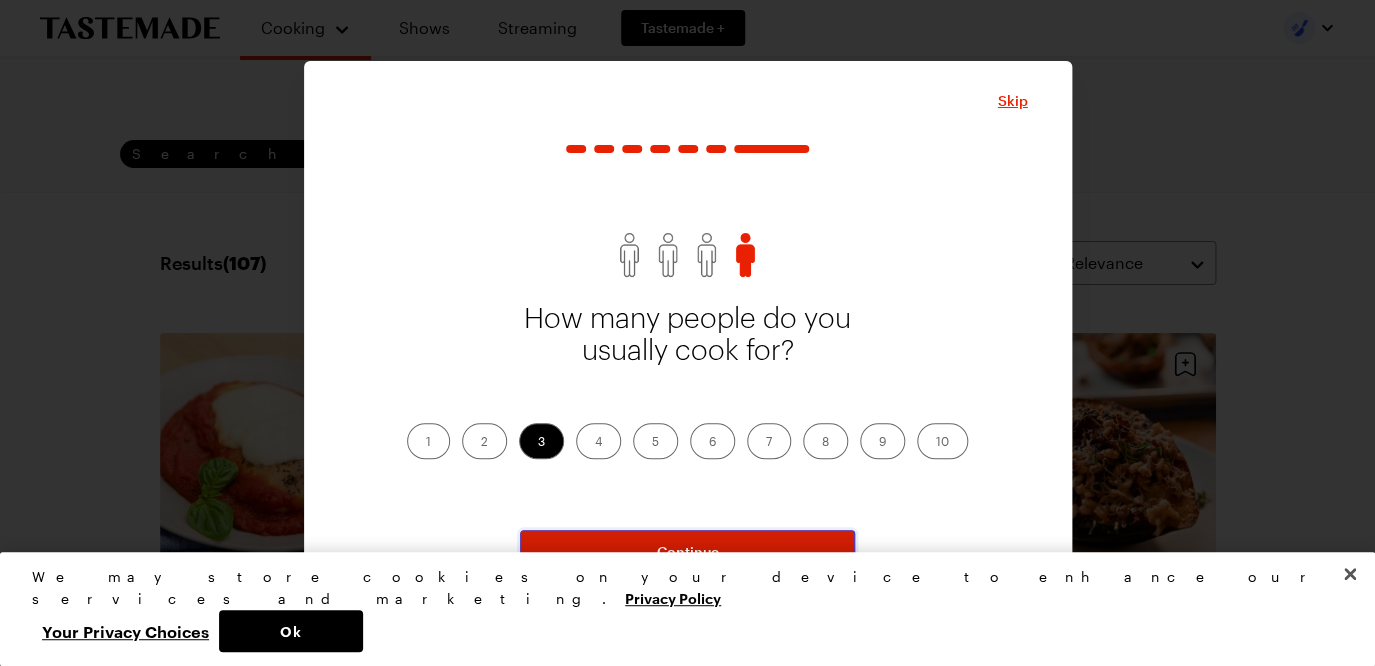 click on "Continue" at bounding box center (688, 552) 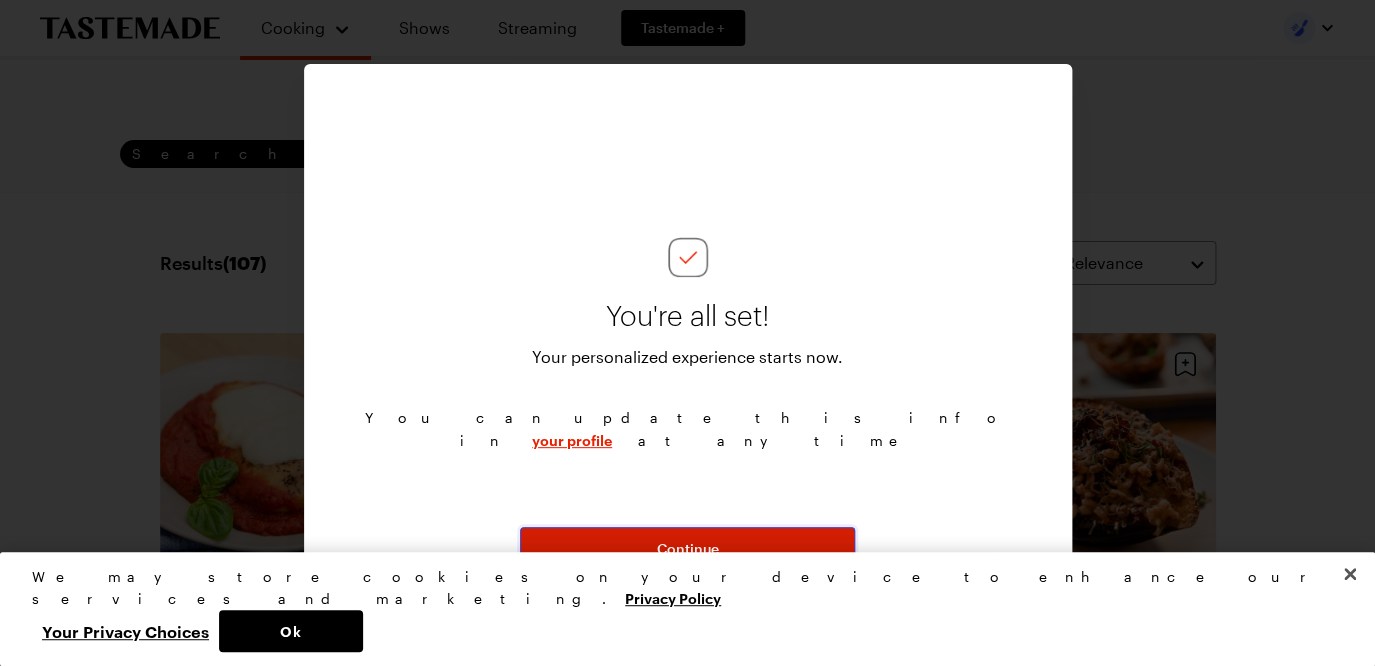 click on "Continue" at bounding box center [688, 549] 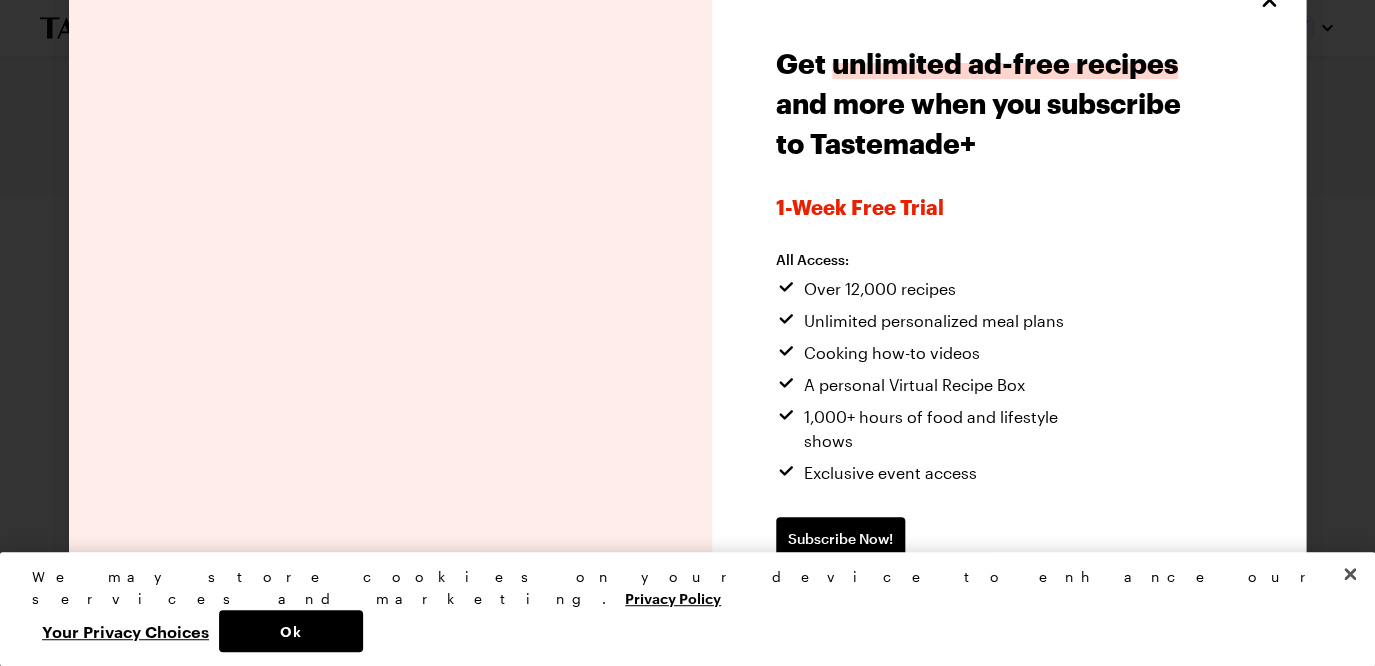 scroll, scrollTop: 40, scrollLeft: 0, axis: vertical 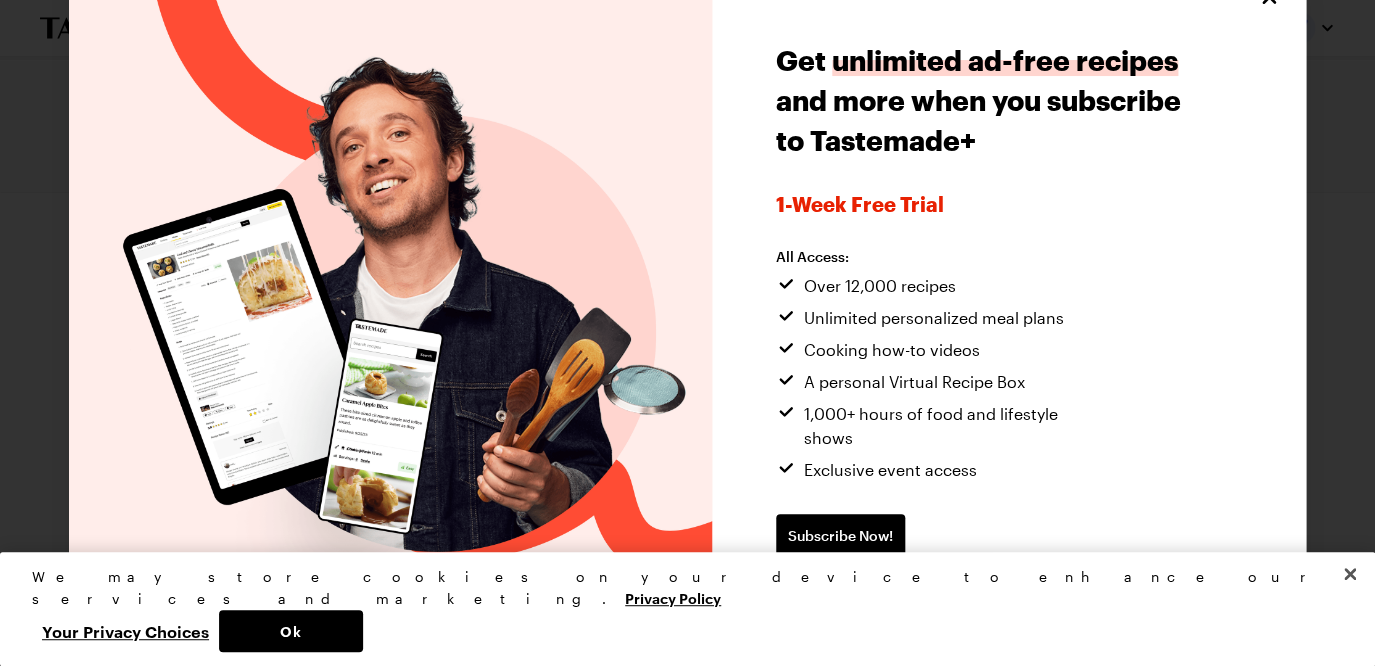 click on "Continue without subscribing" at bounding box center [878, 600] 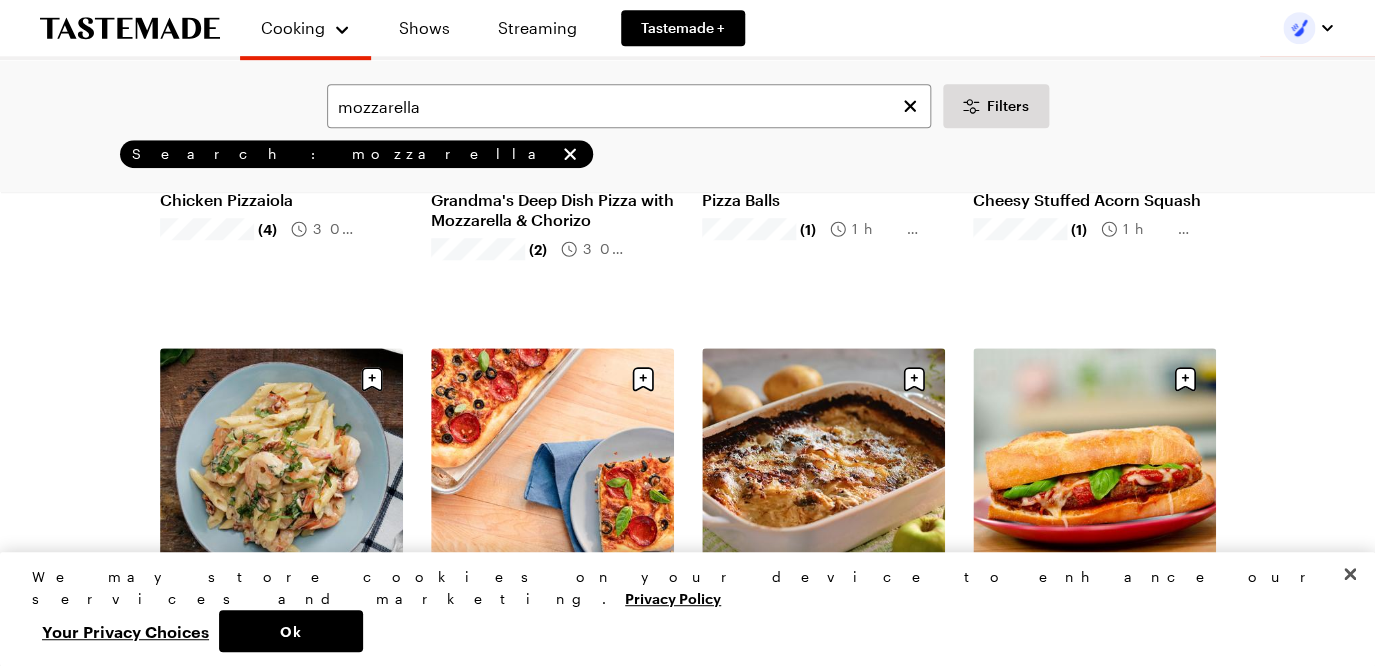 scroll, scrollTop: 395, scrollLeft: 0, axis: vertical 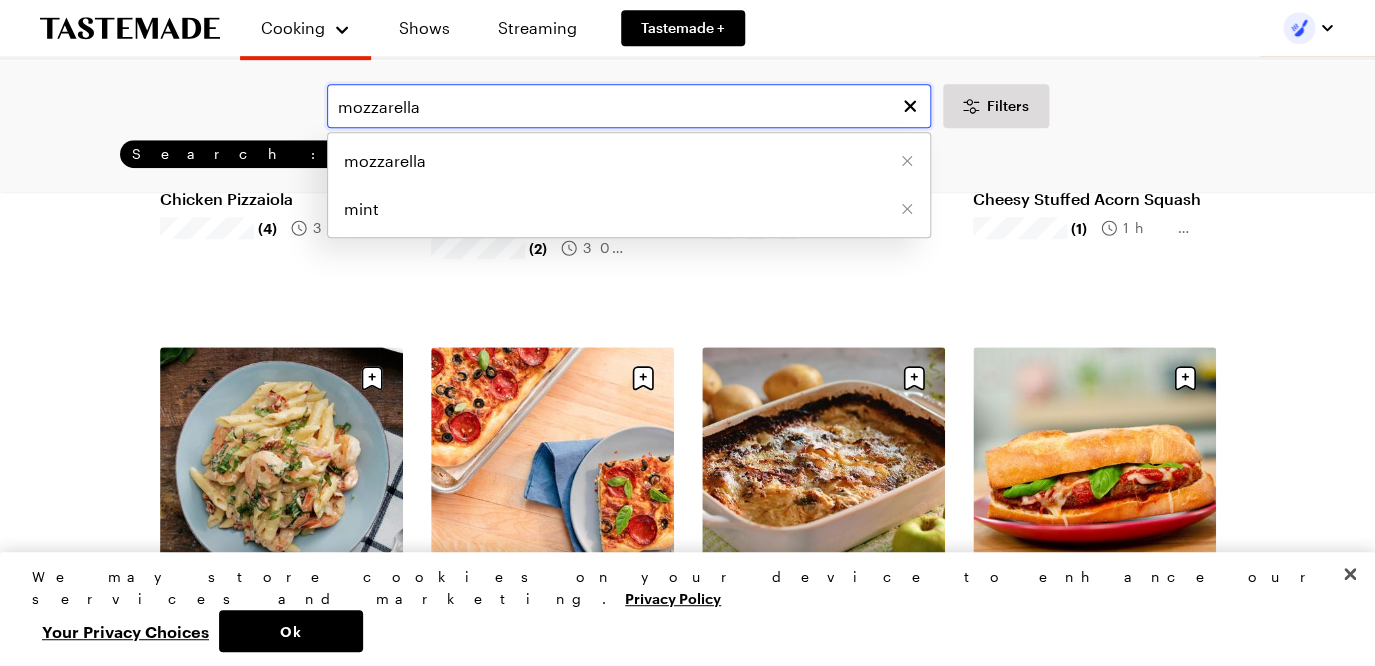 click on "mozzarella" at bounding box center [629, 106] 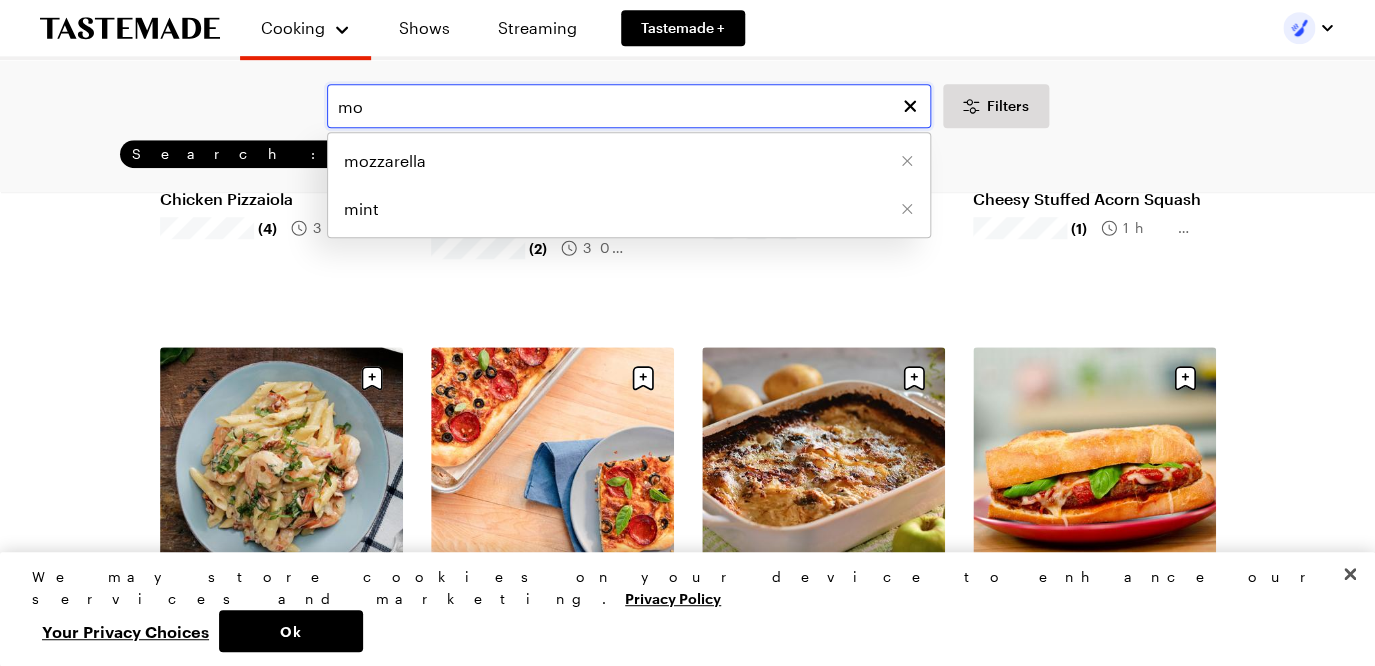 type on "m" 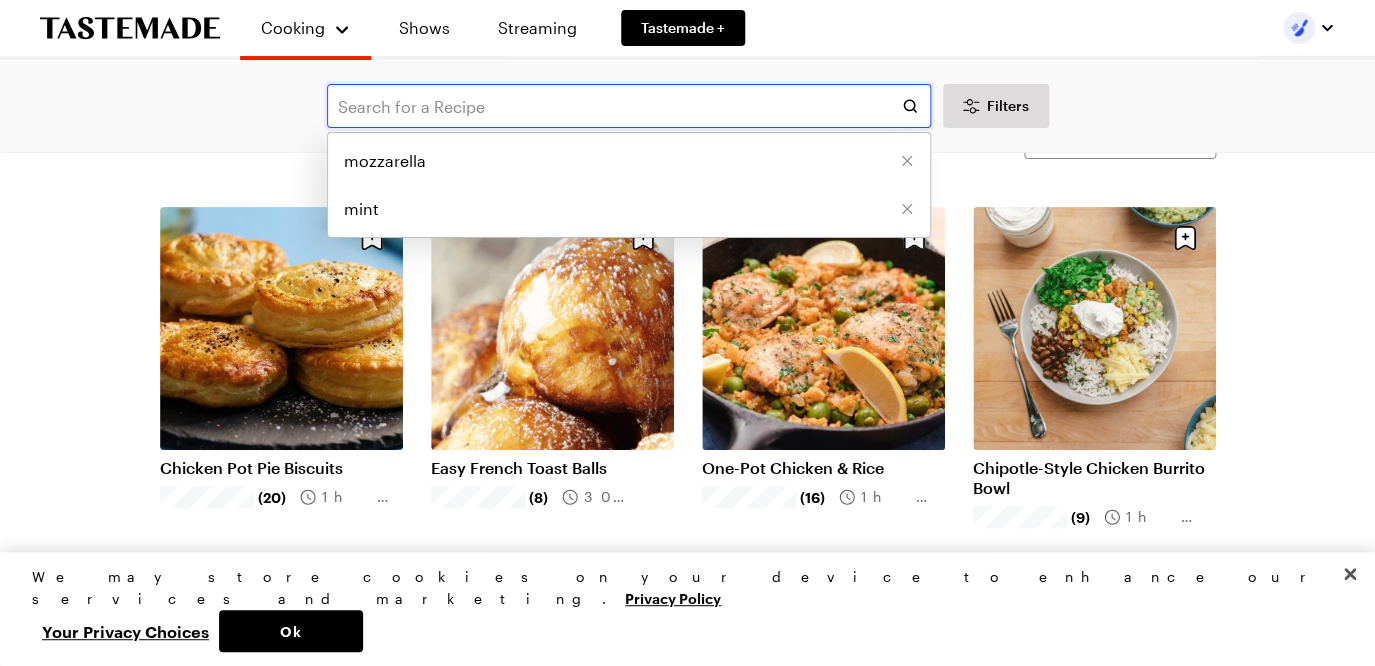 scroll, scrollTop: 88, scrollLeft: 0, axis: vertical 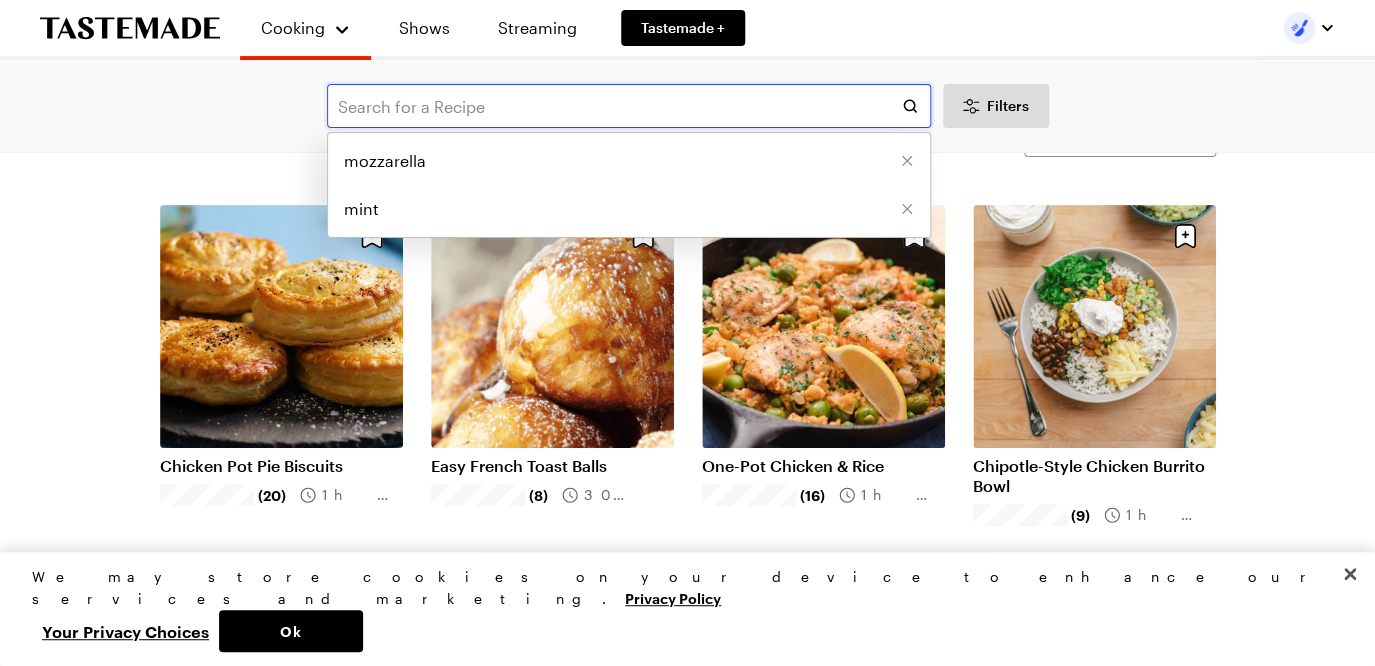 click at bounding box center [629, 106] 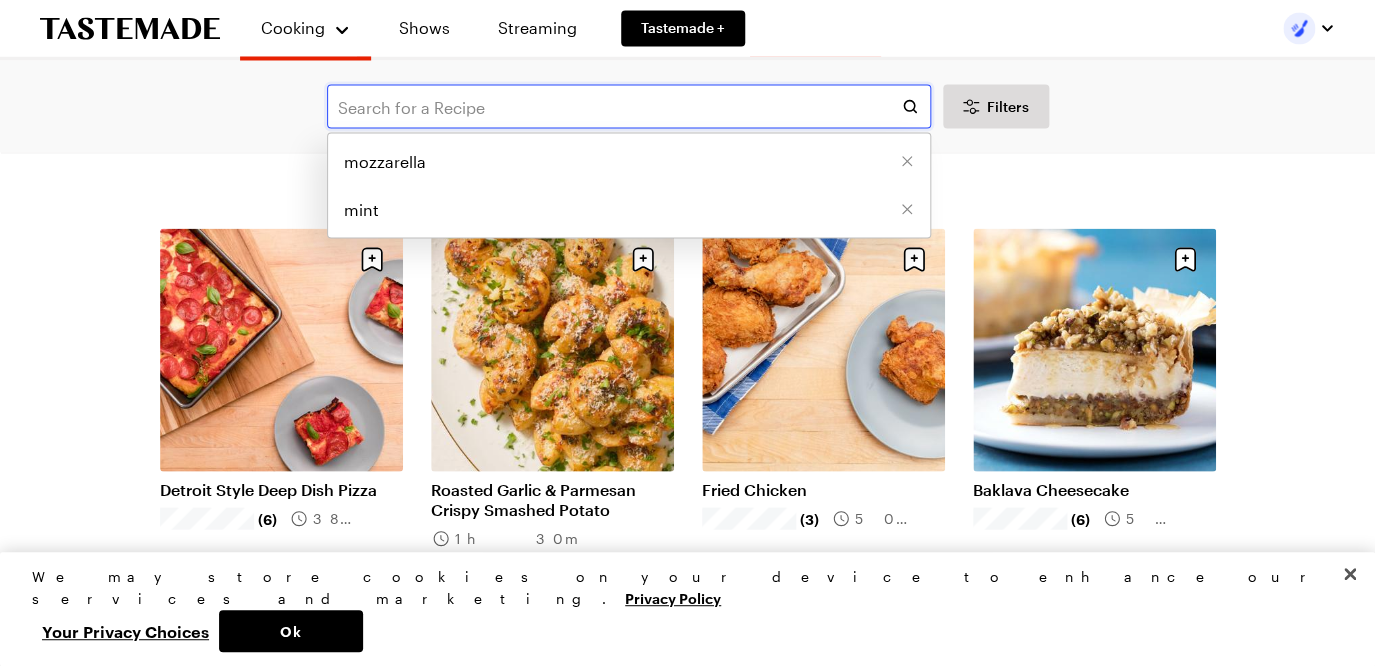 scroll, scrollTop: 1293, scrollLeft: 0, axis: vertical 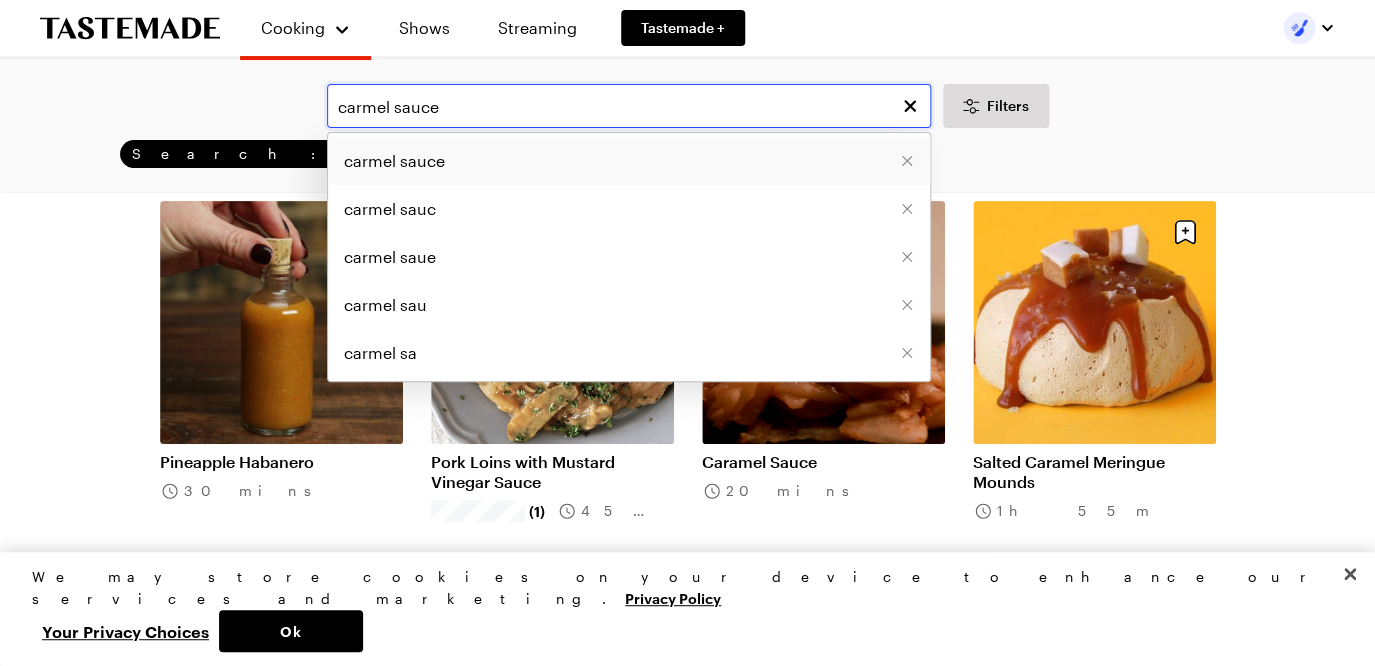 type on "carmel sauce" 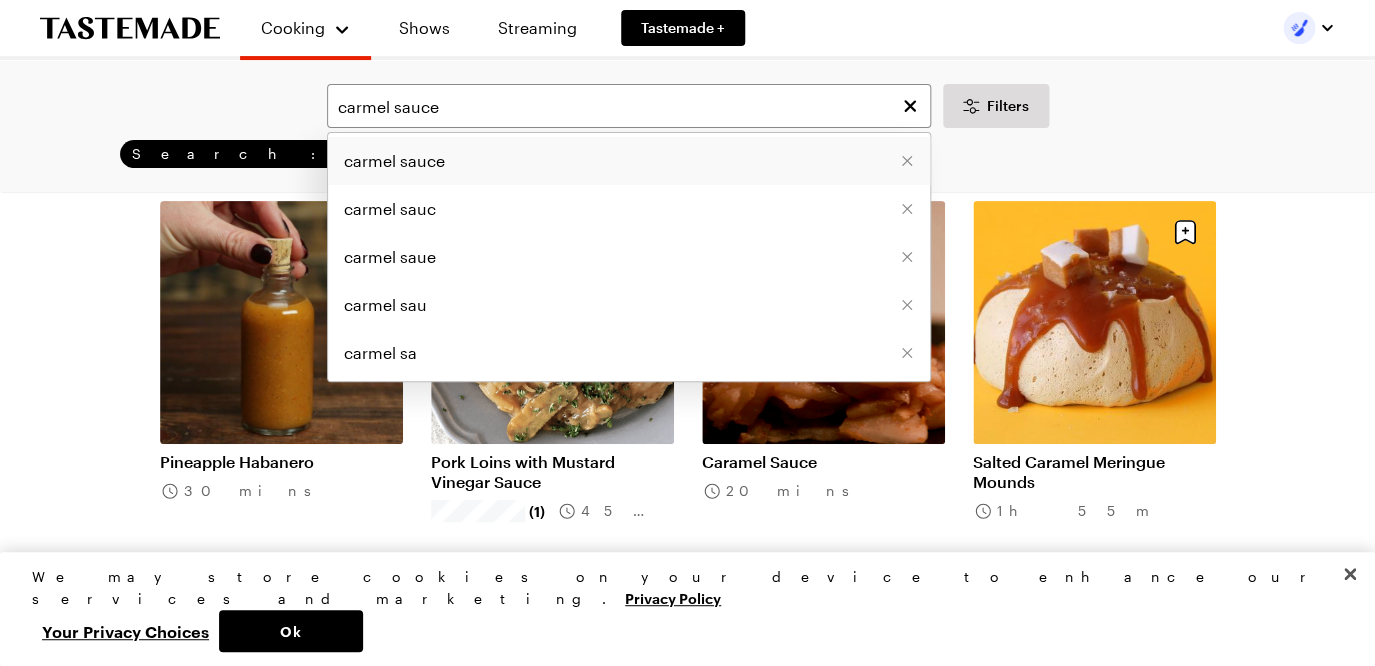 click on "carmel sauce" at bounding box center [629, 161] 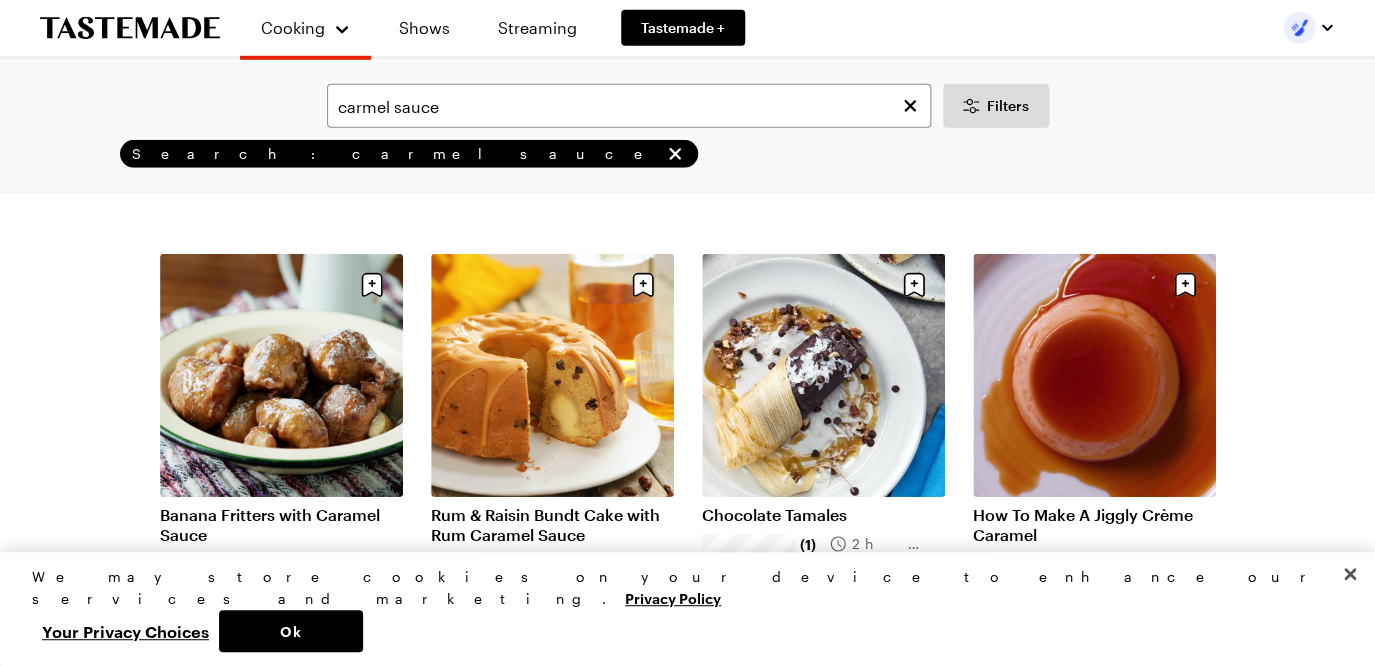 scroll, scrollTop: 2127, scrollLeft: 0, axis: vertical 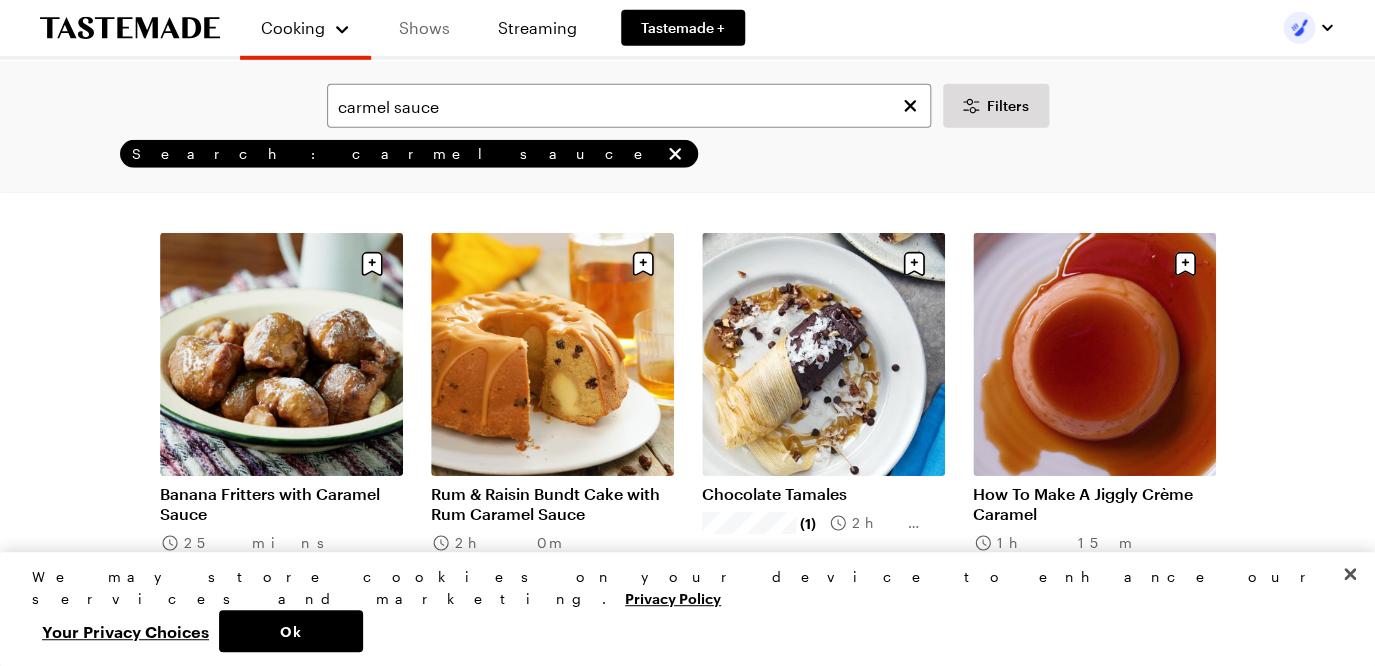 click on "Shows" at bounding box center (424, 28) 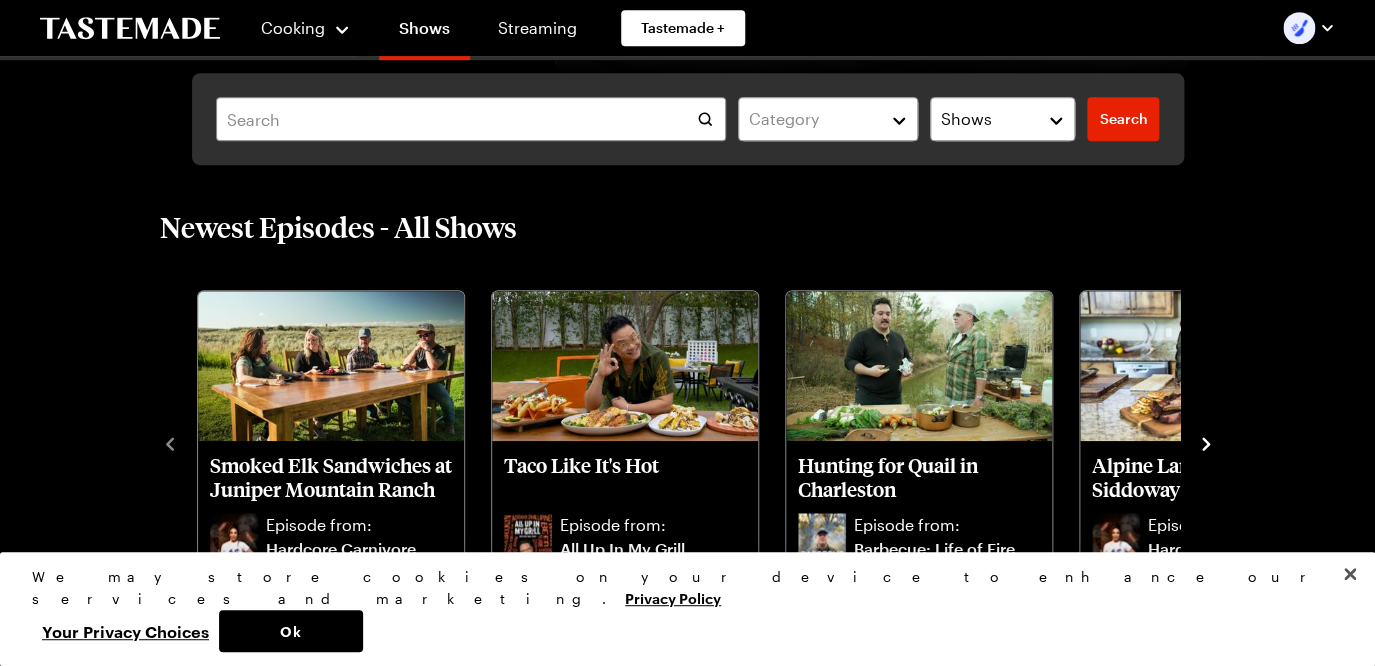 scroll, scrollTop: 430, scrollLeft: 0, axis: vertical 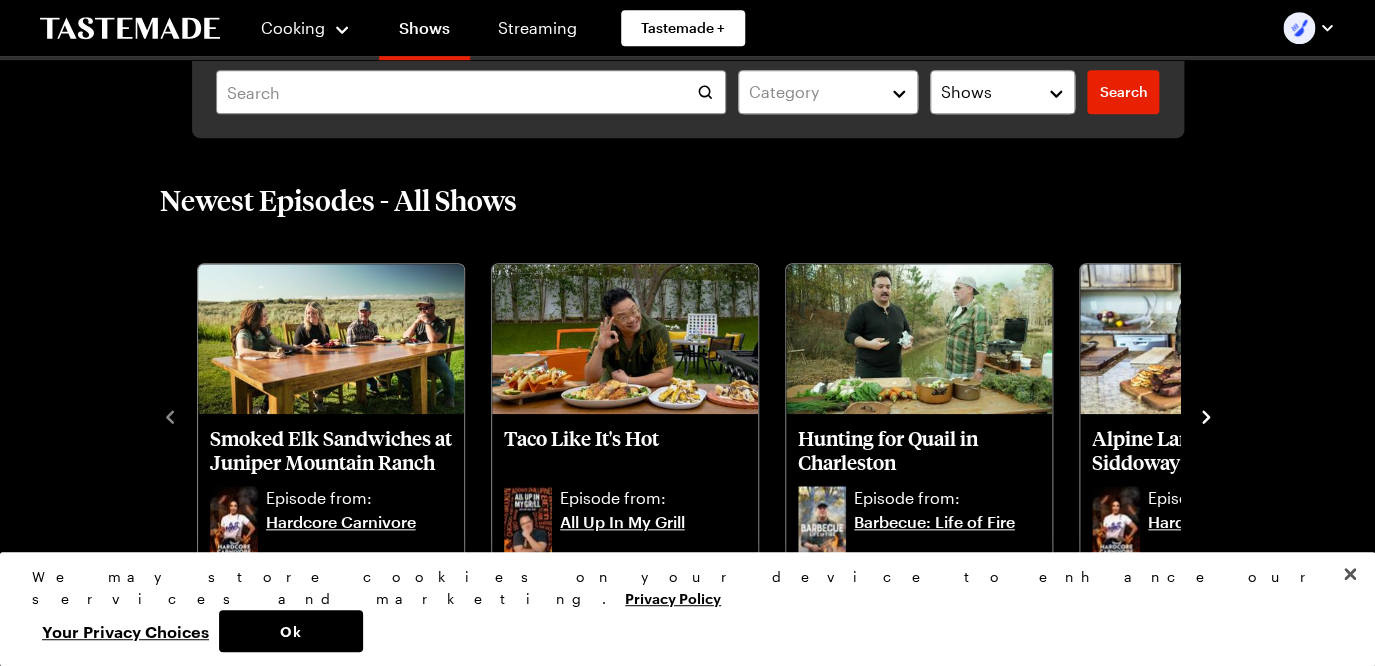 click 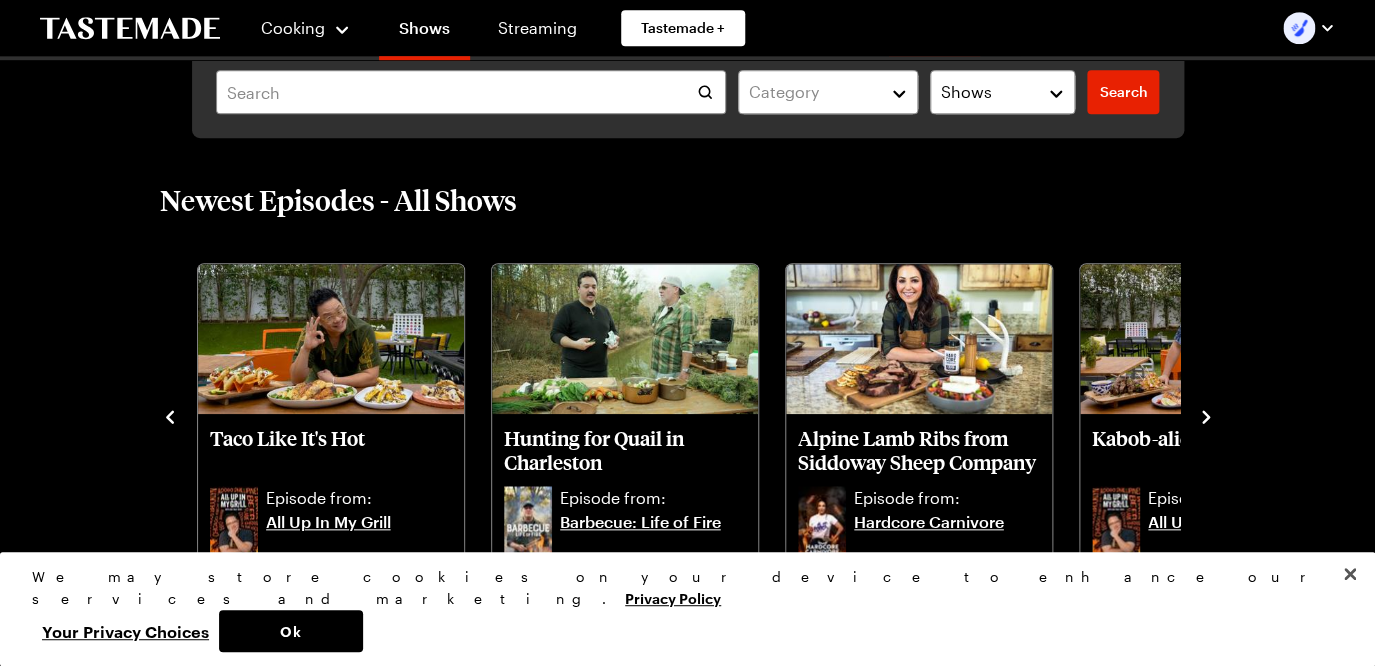 click 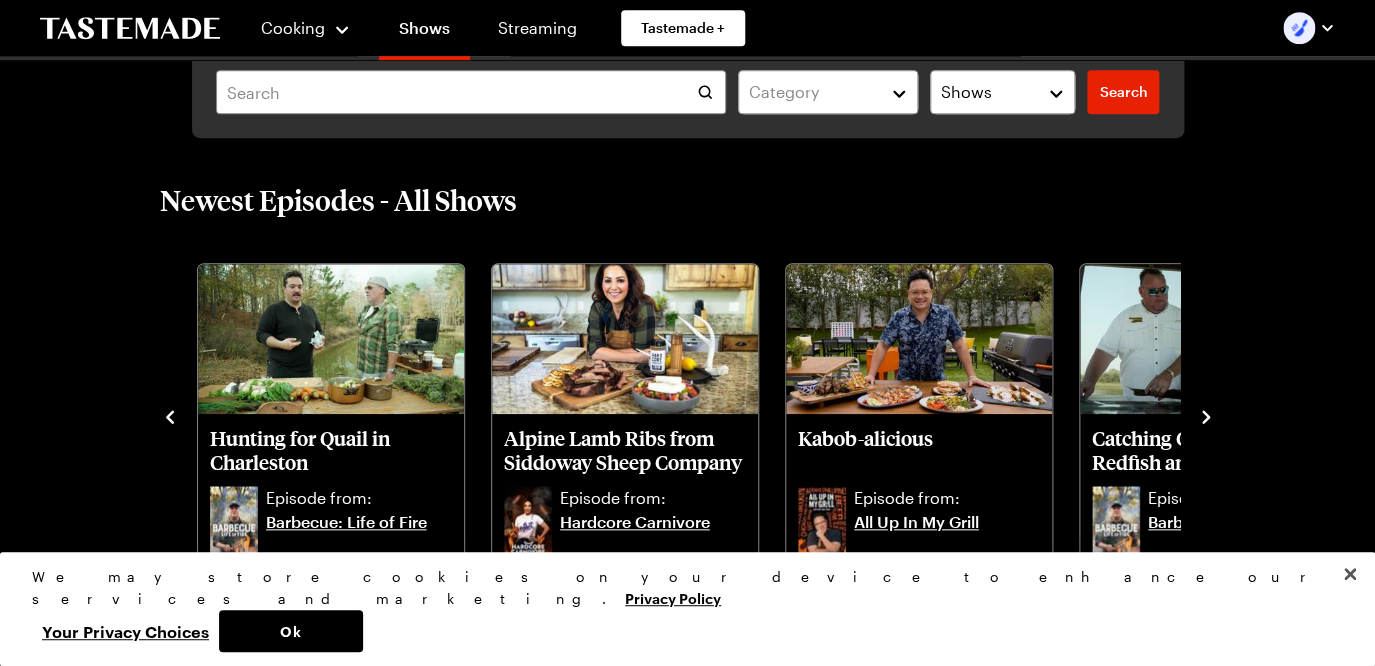 click 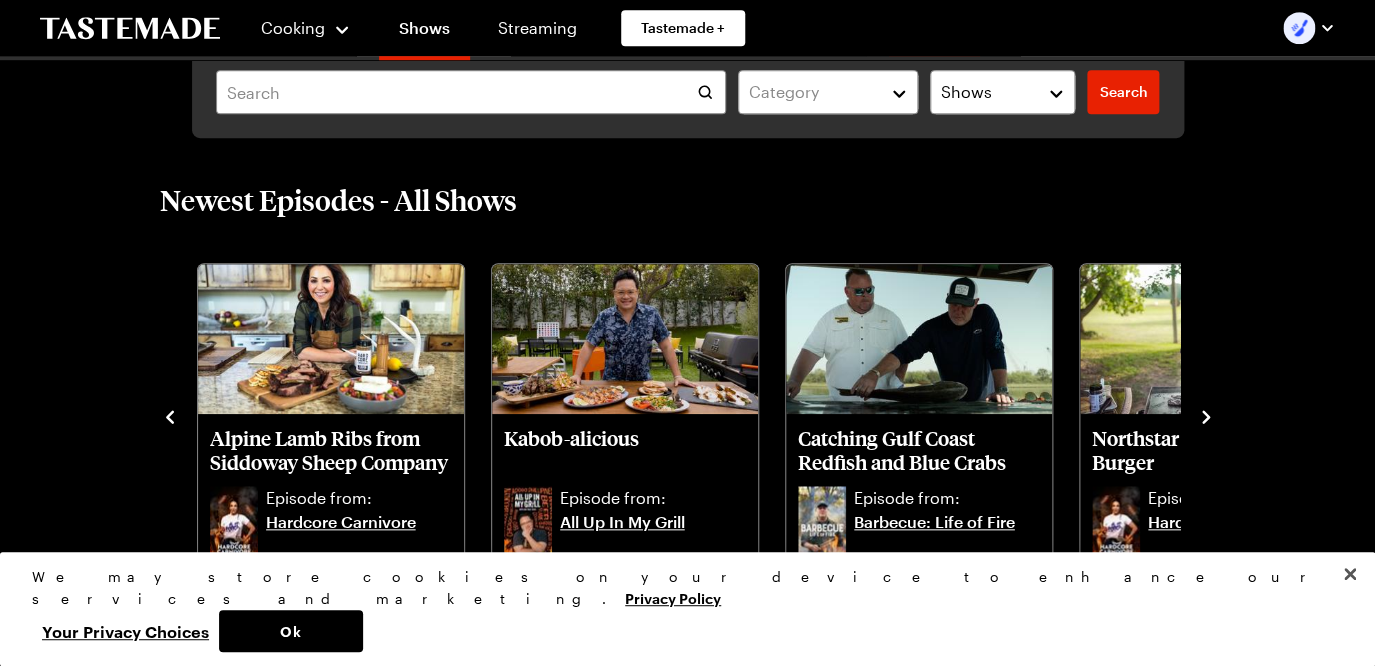 click 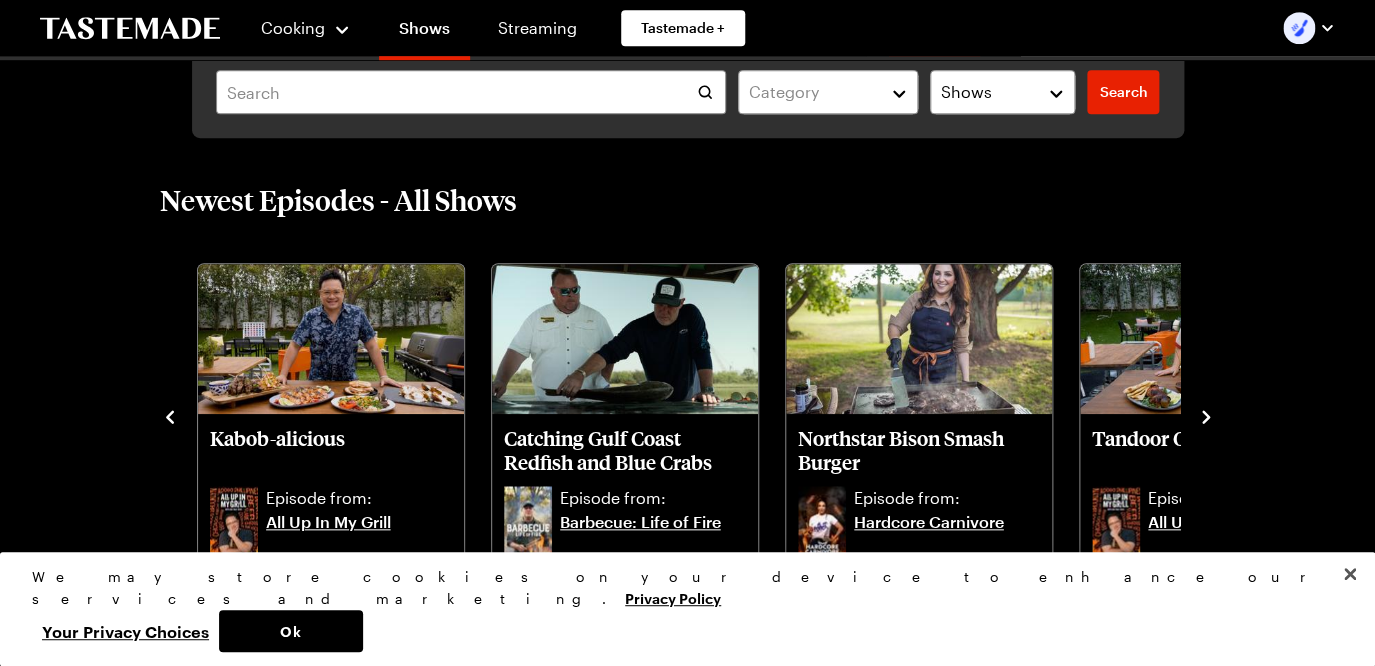 click 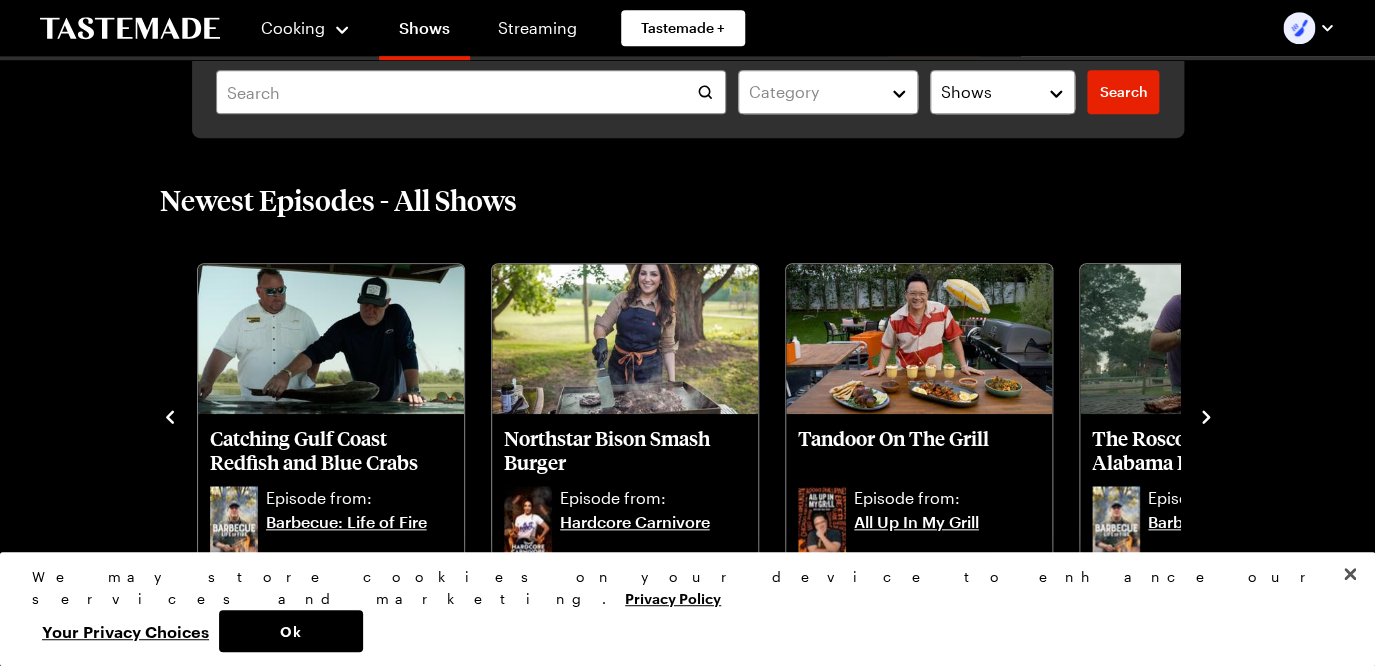 click 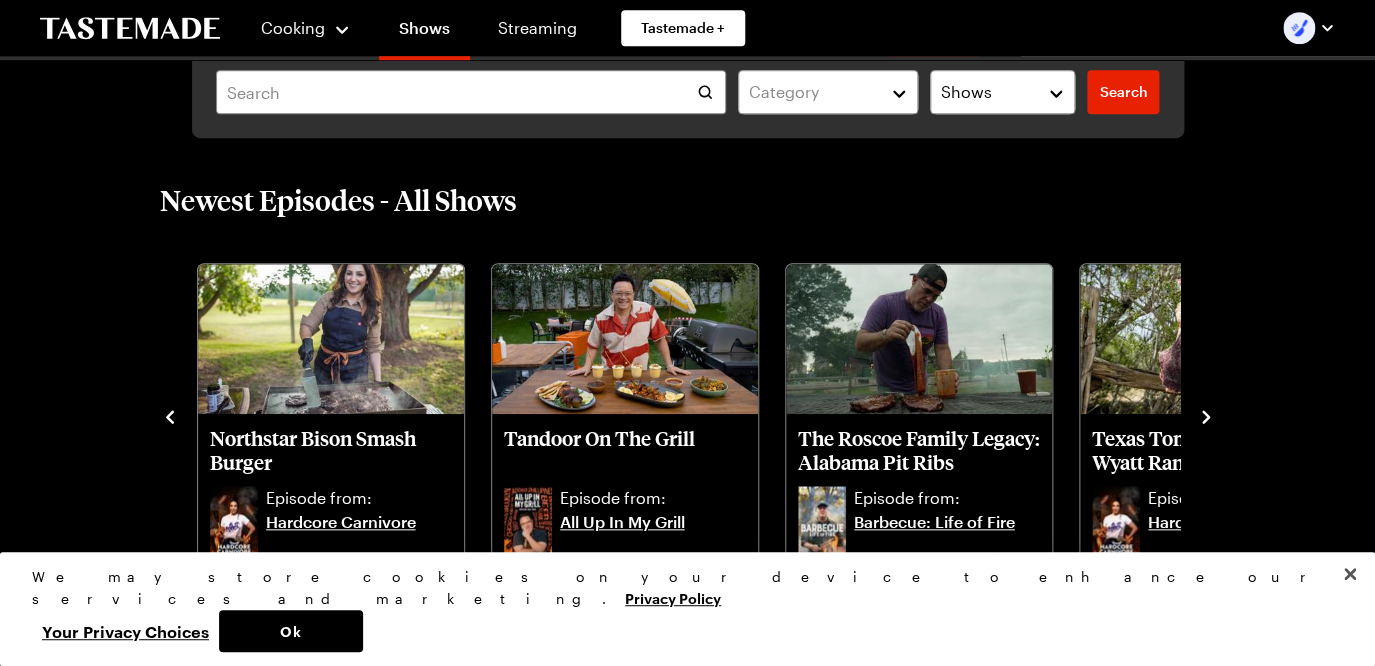 click 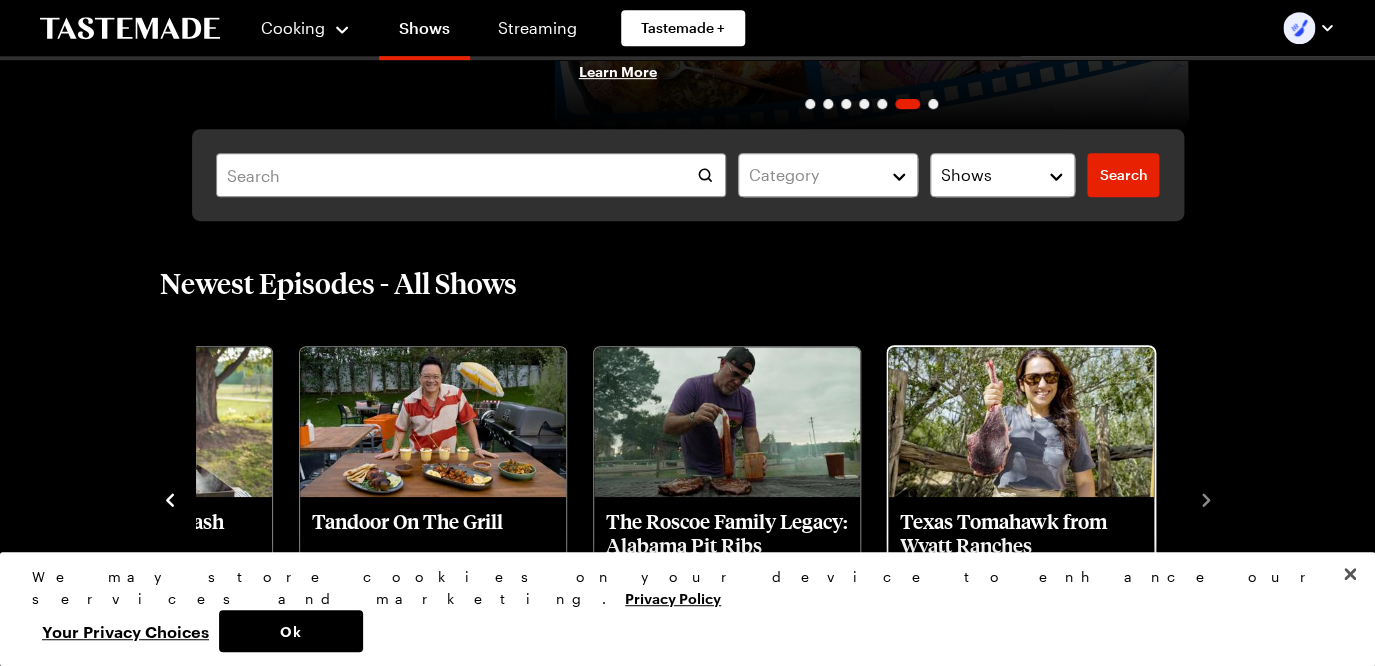 scroll, scrollTop: 0, scrollLeft: 0, axis: both 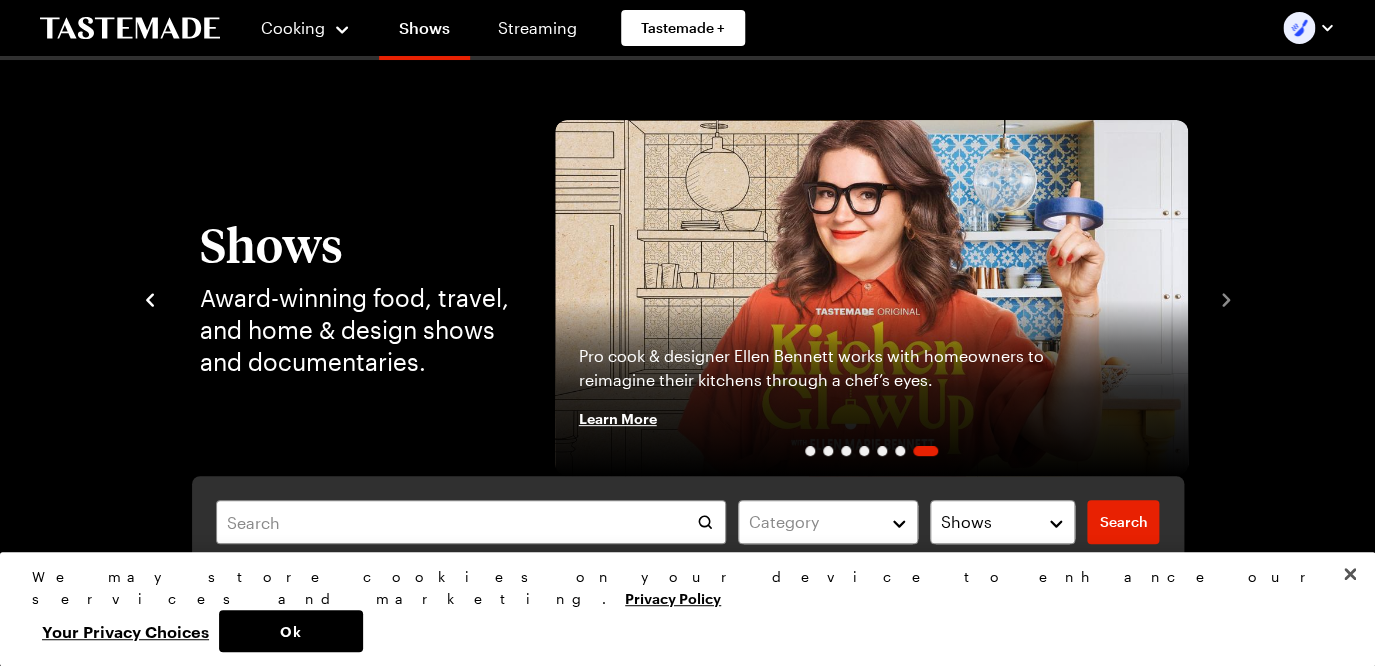 click 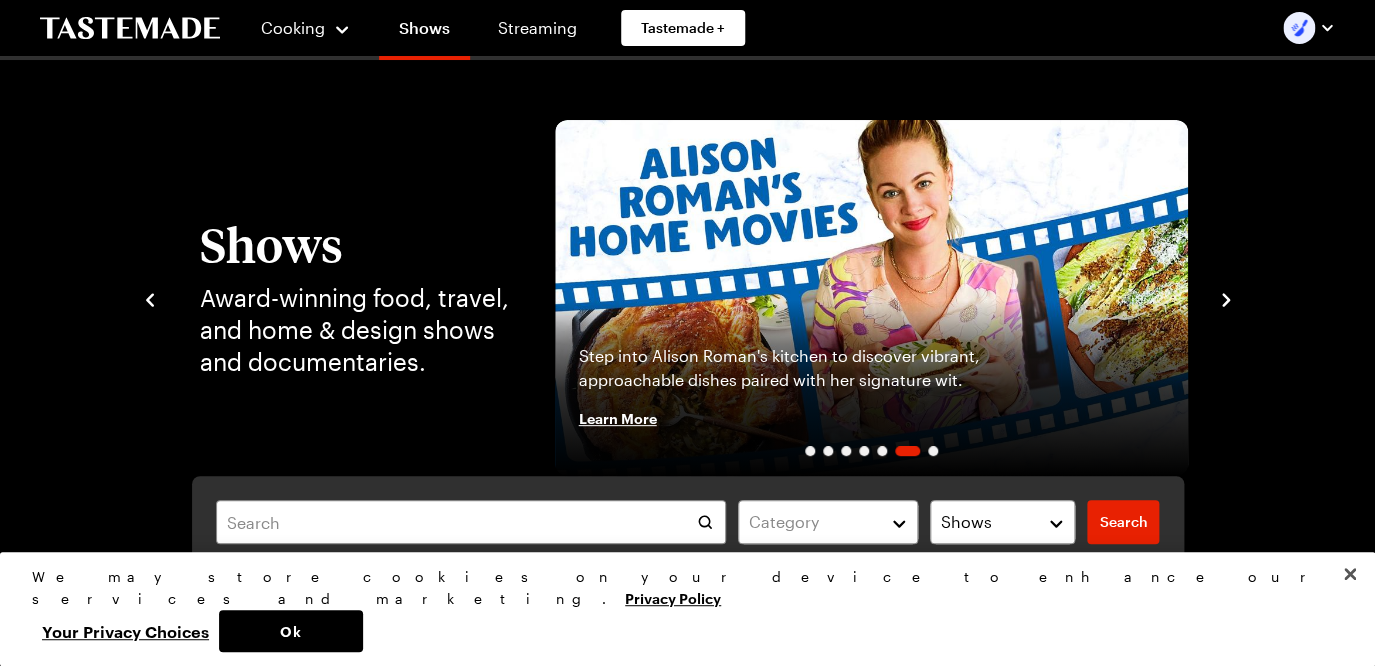 click 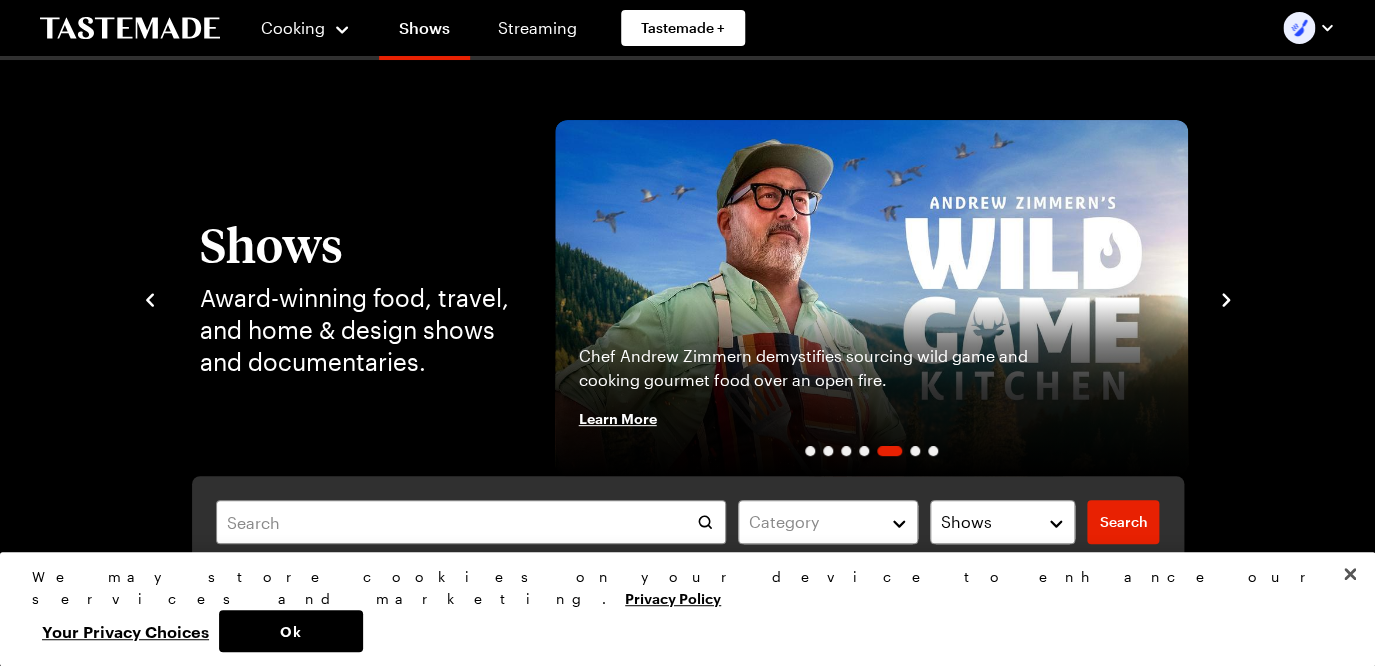 click 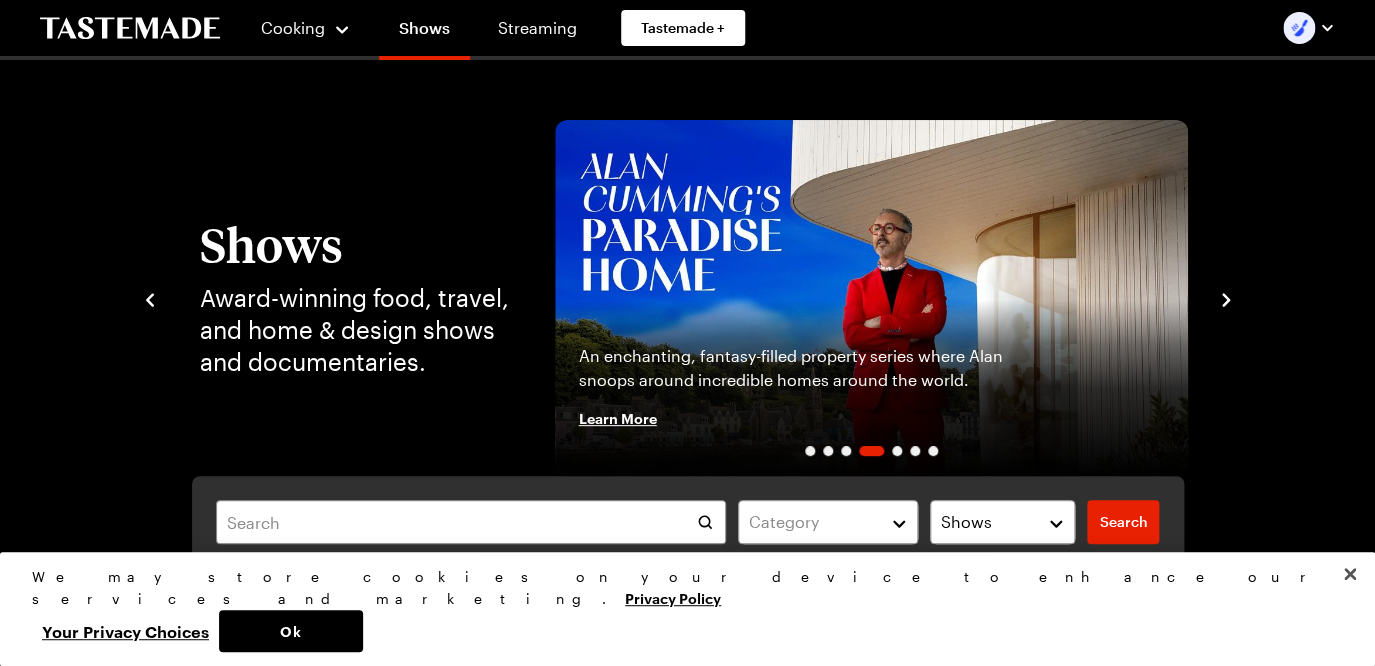 click 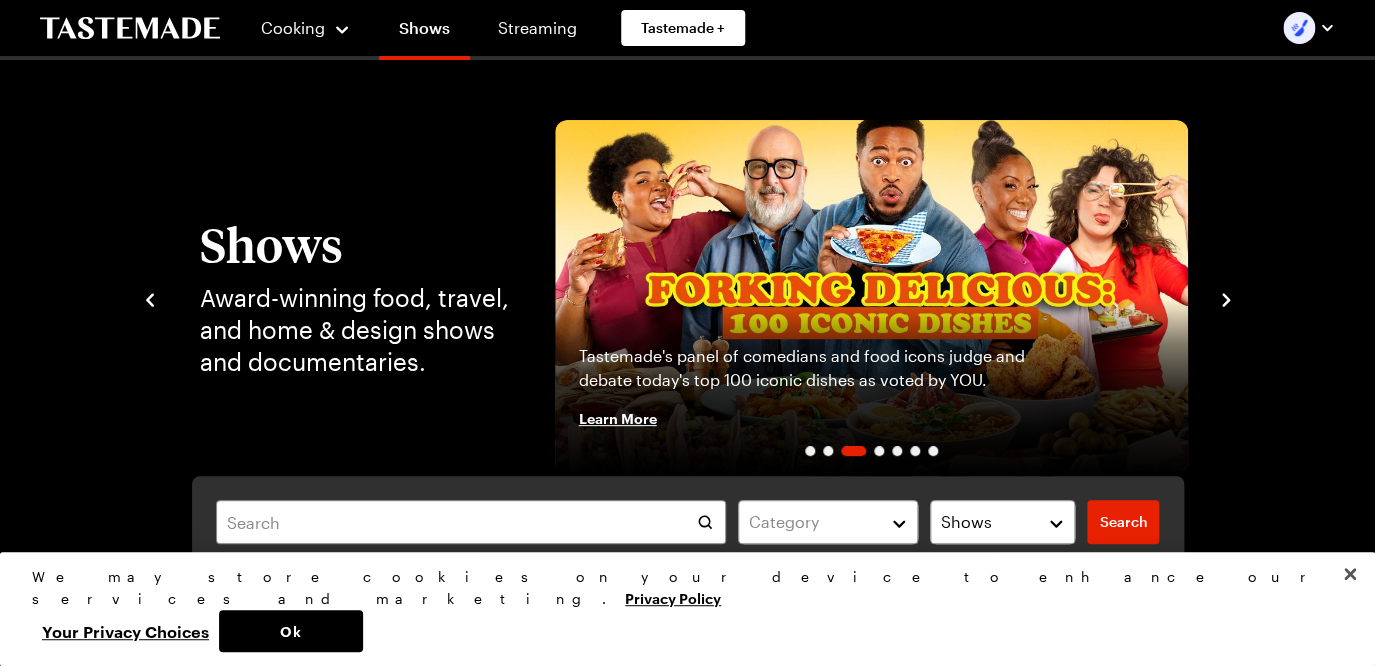 click 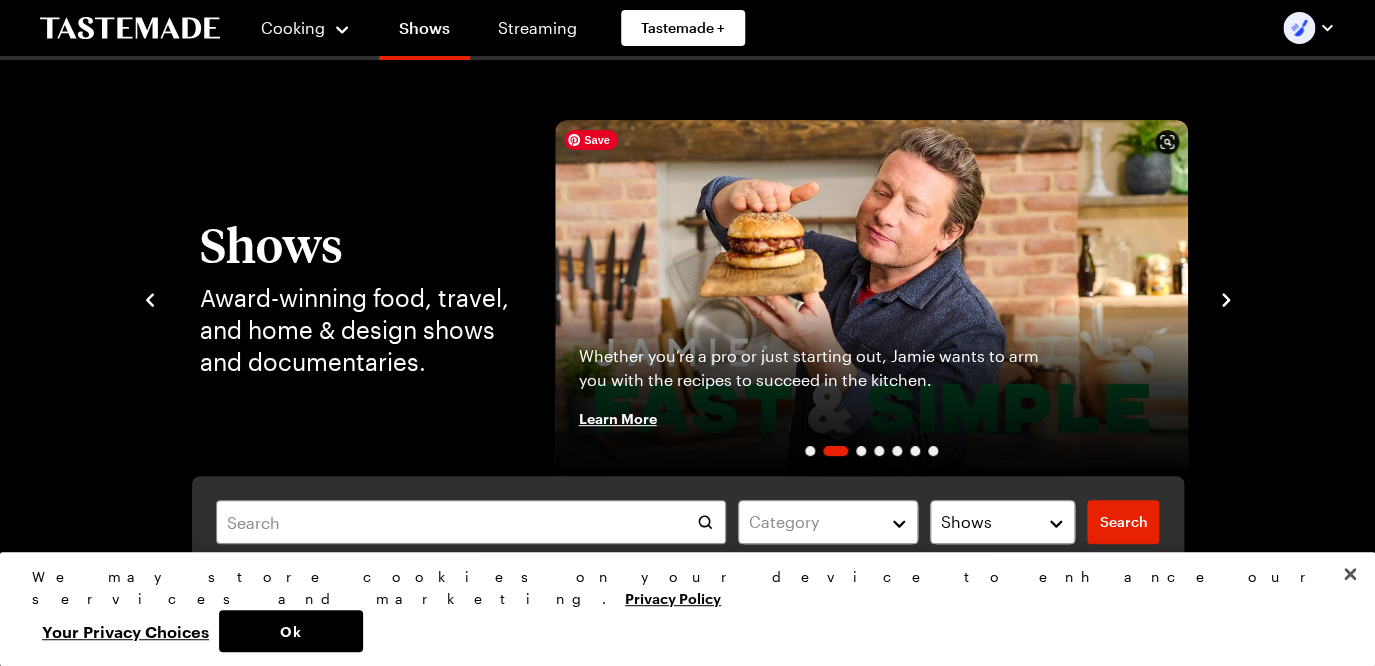 click at bounding box center (871, 298) 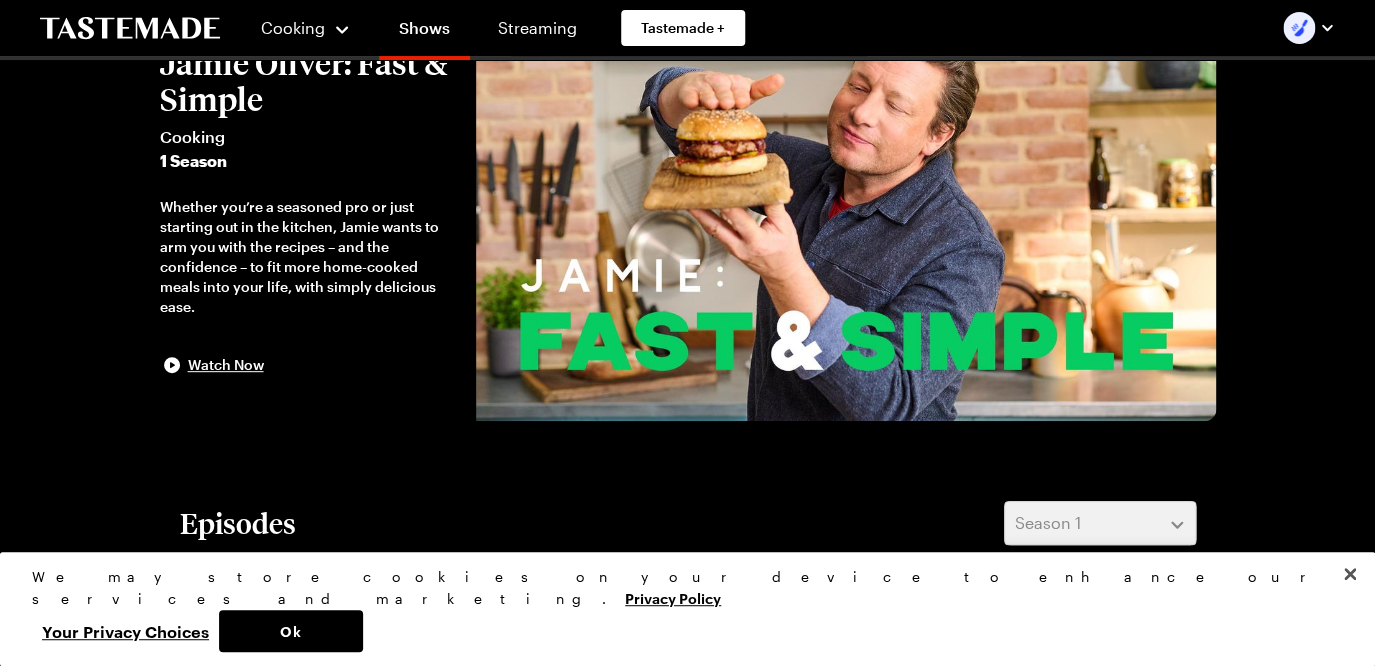 scroll, scrollTop: 131, scrollLeft: 0, axis: vertical 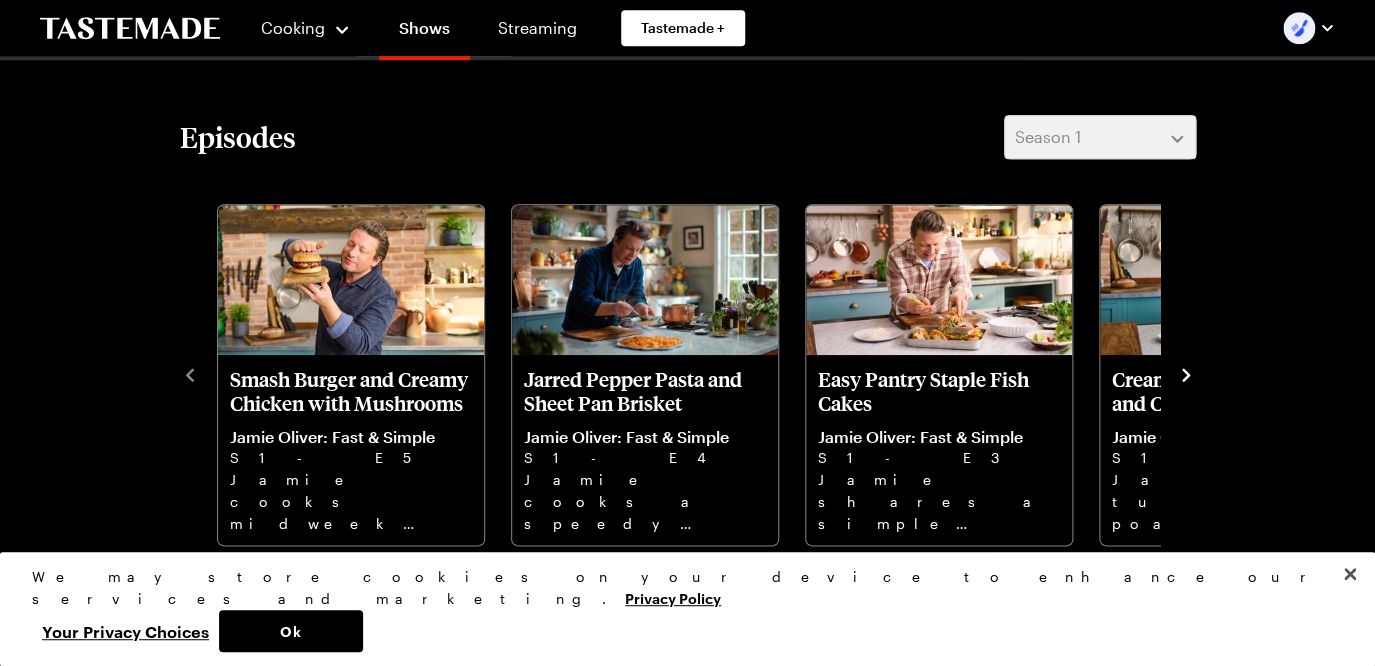 click 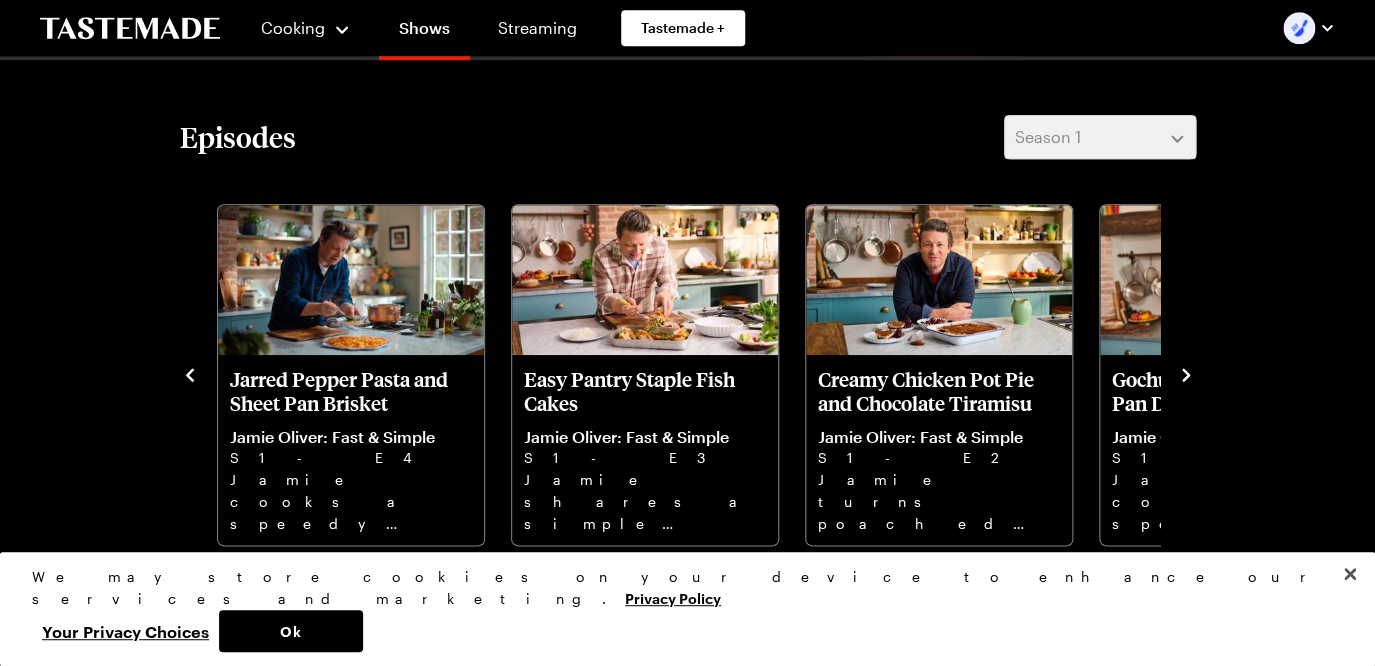 click 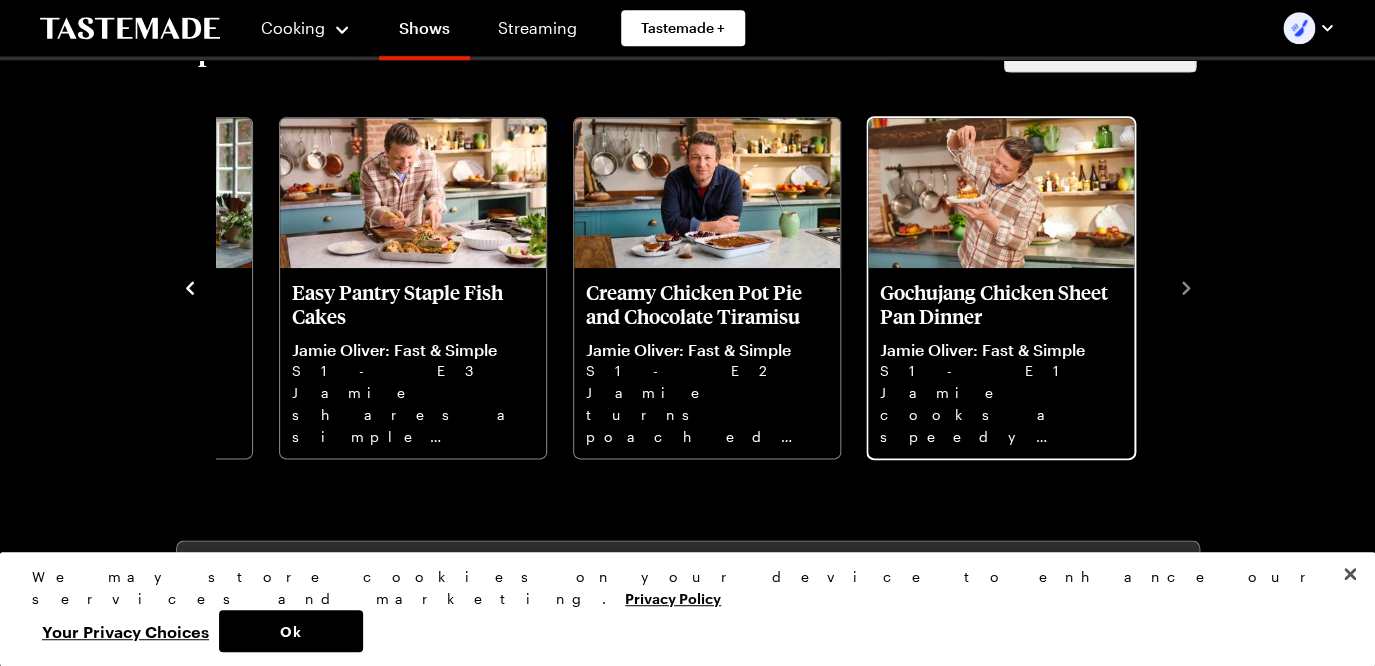 scroll, scrollTop: 579, scrollLeft: 0, axis: vertical 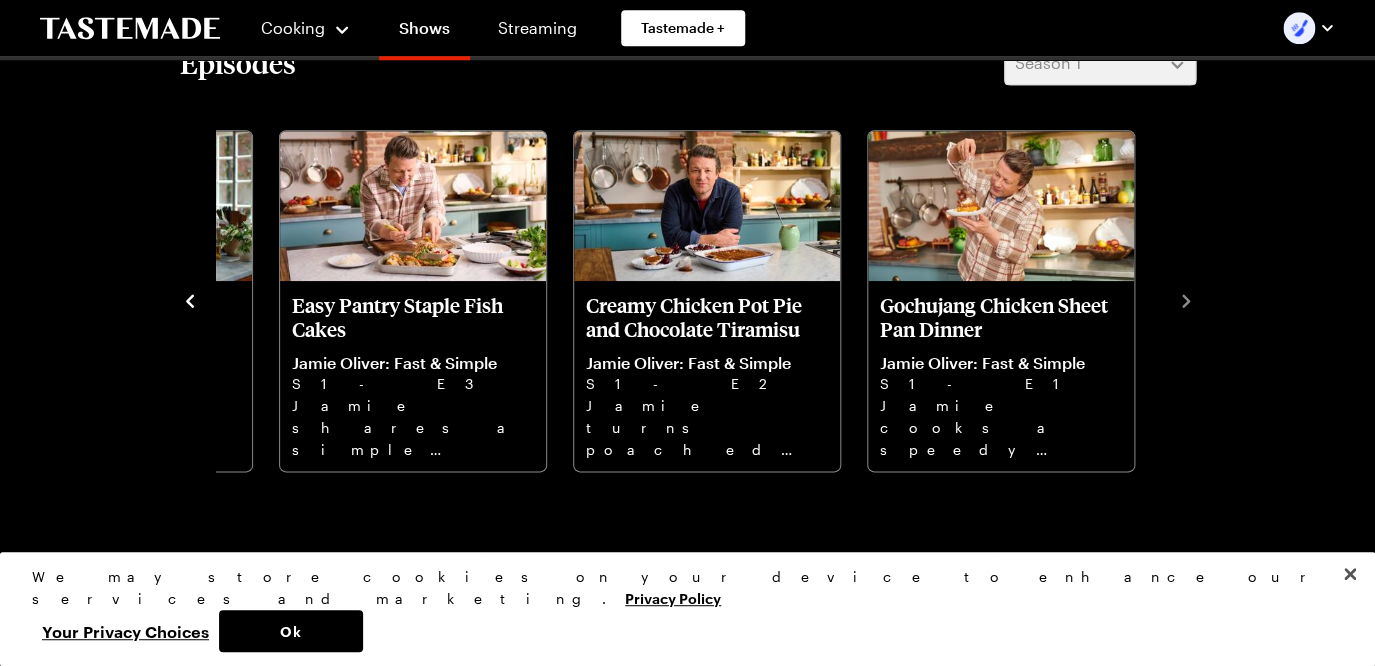 click 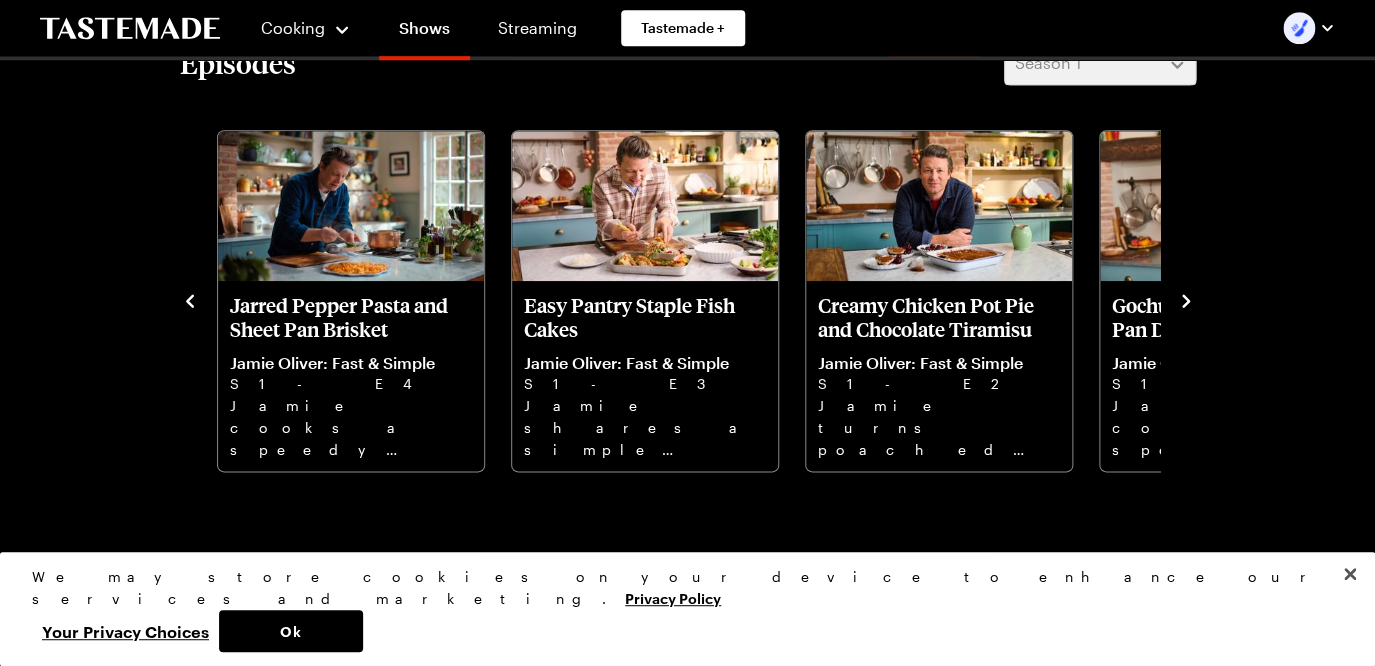 click 